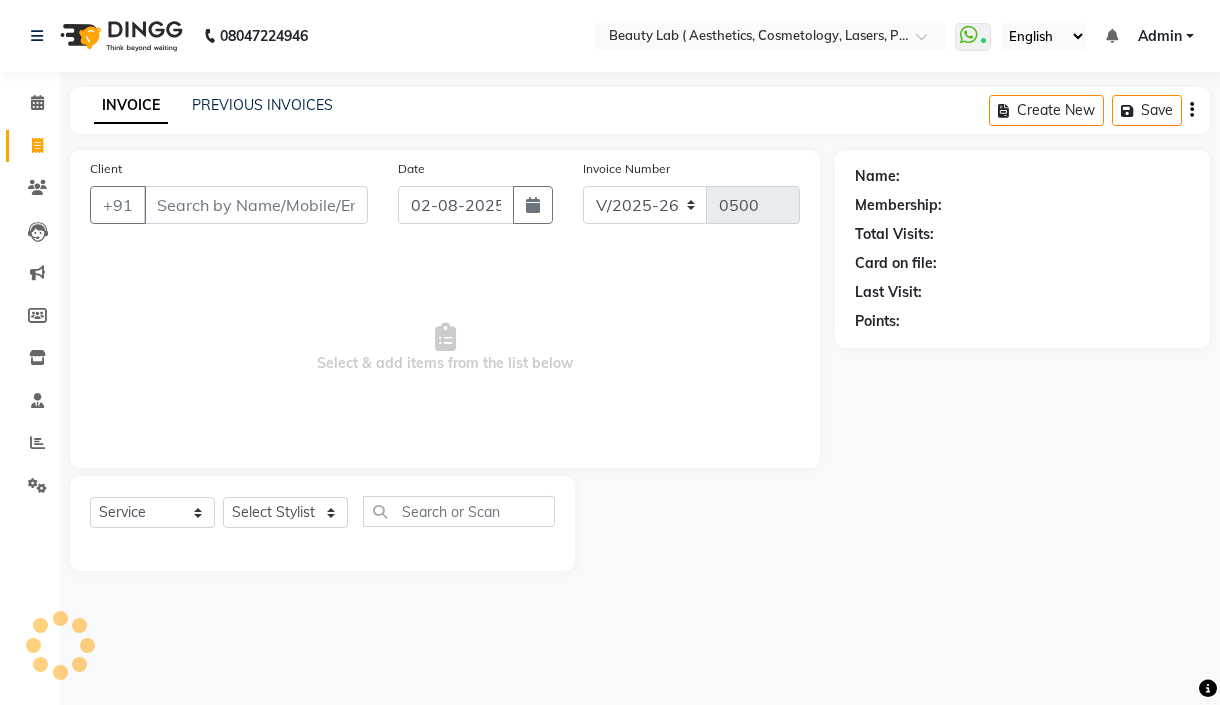 select on "7169" 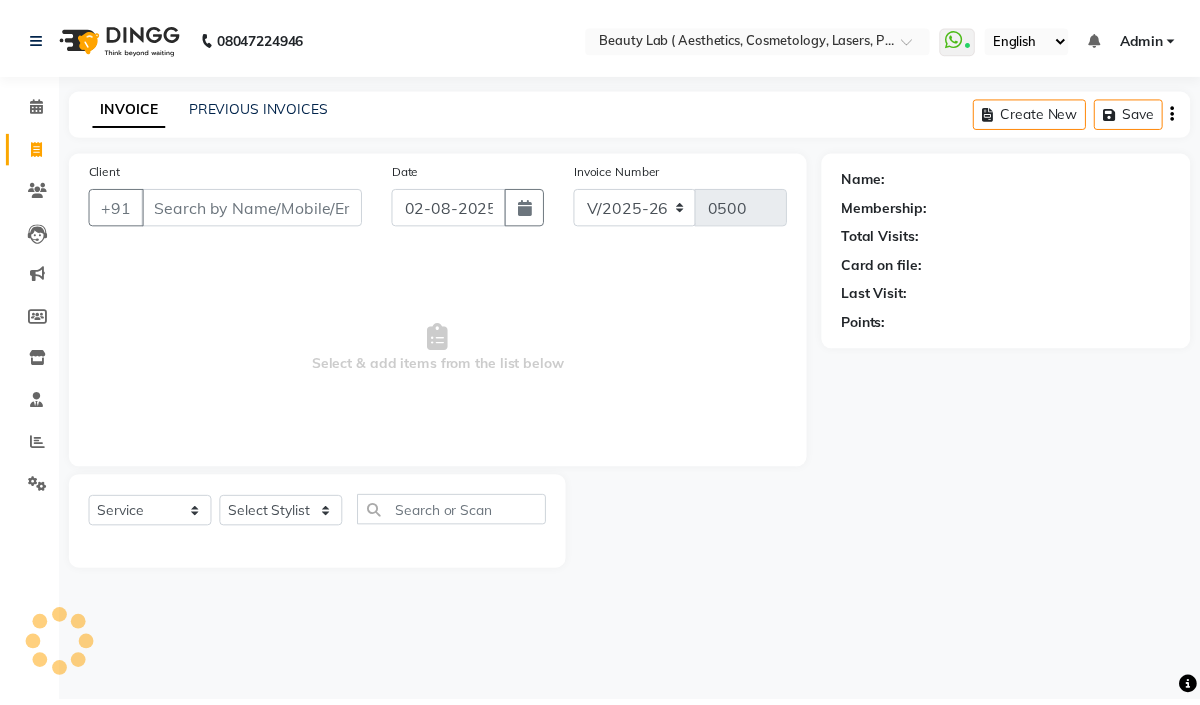 scroll, scrollTop: 0, scrollLeft: 0, axis: both 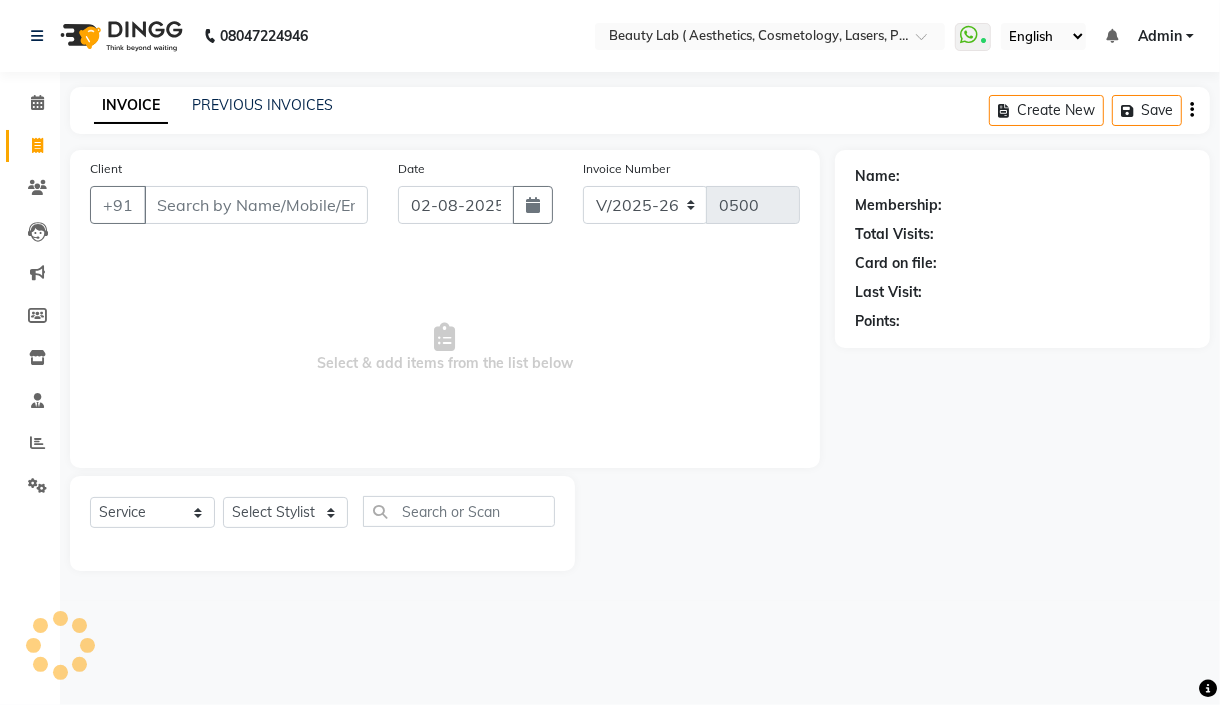 select on "product" 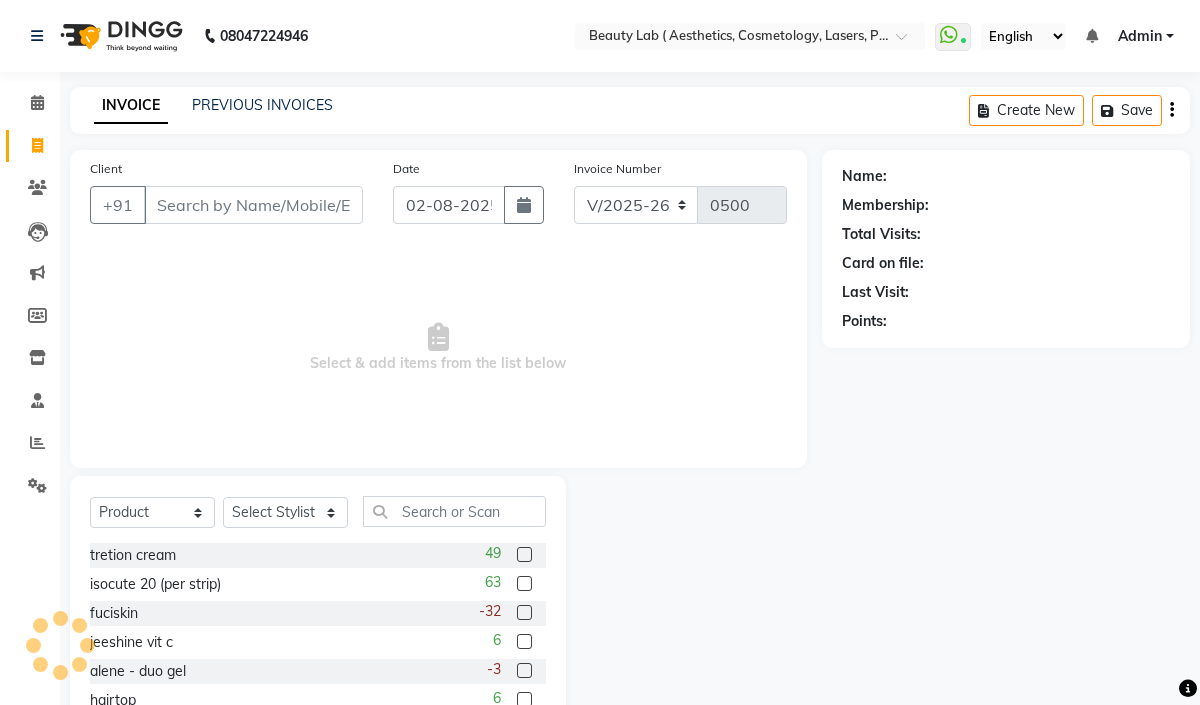 click on "Client" at bounding box center (253, 205) 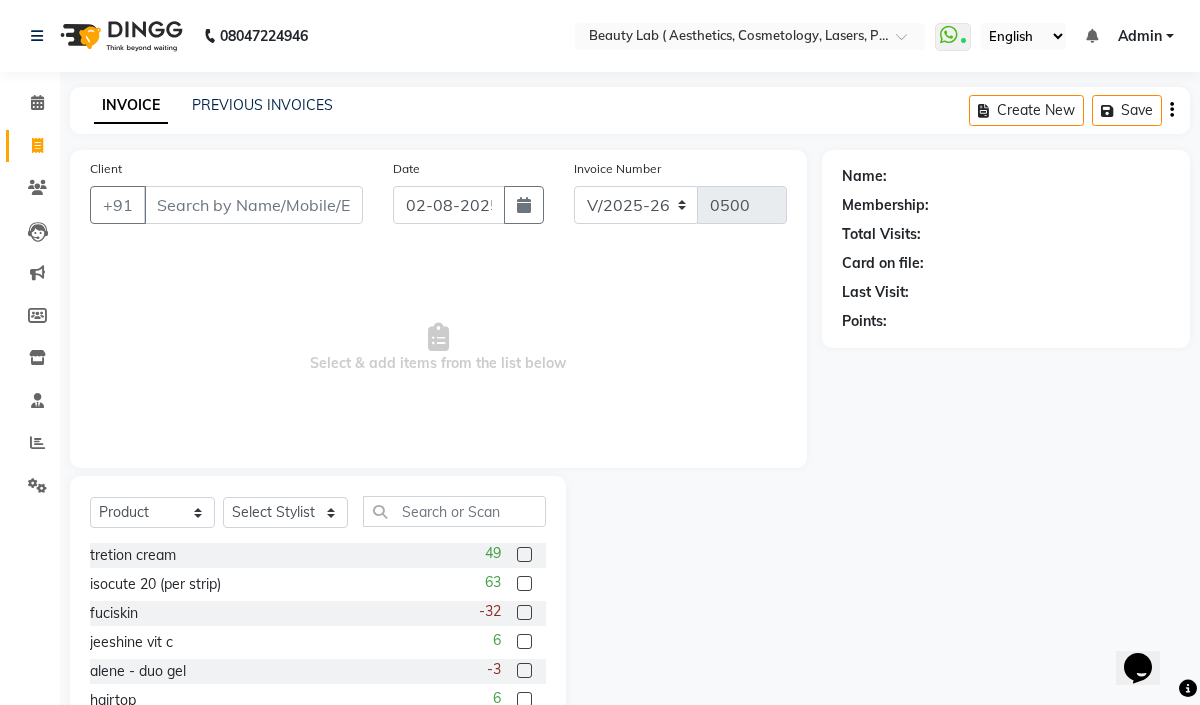scroll, scrollTop: 0, scrollLeft: 0, axis: both 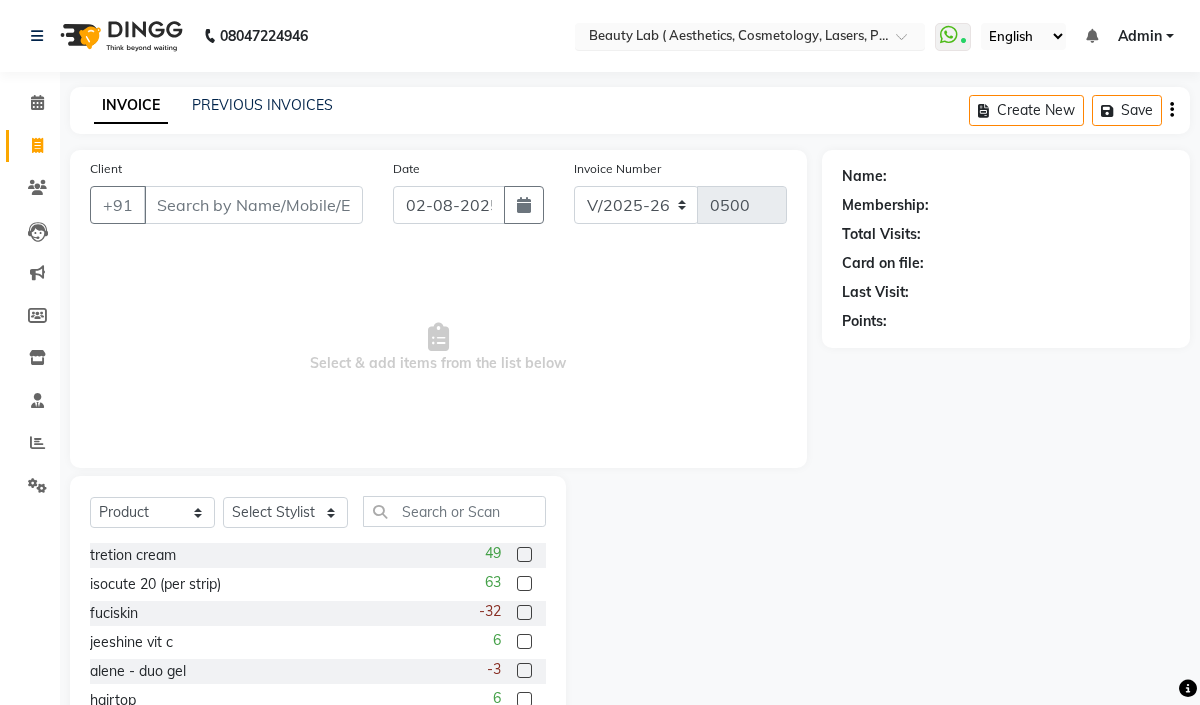 click at bounding box center (730, 38) 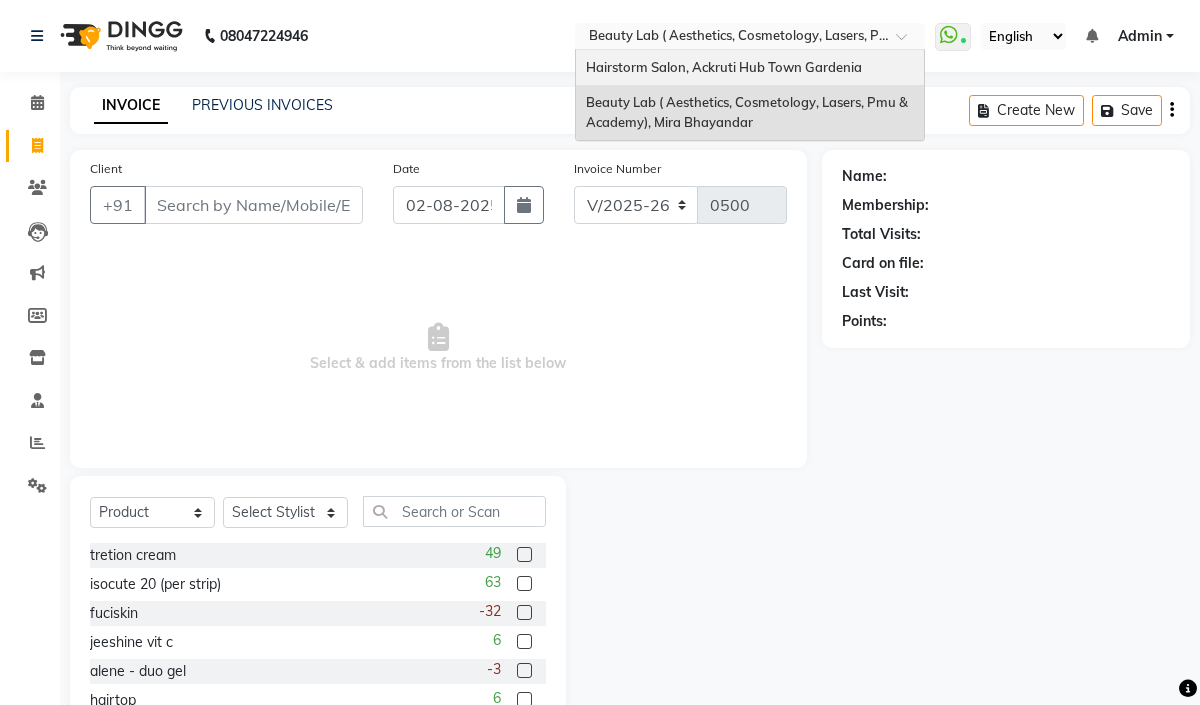 click on "Hairstorm Salon, Ackruti Hub Town Gardenia" at bounding box center [724, 67] 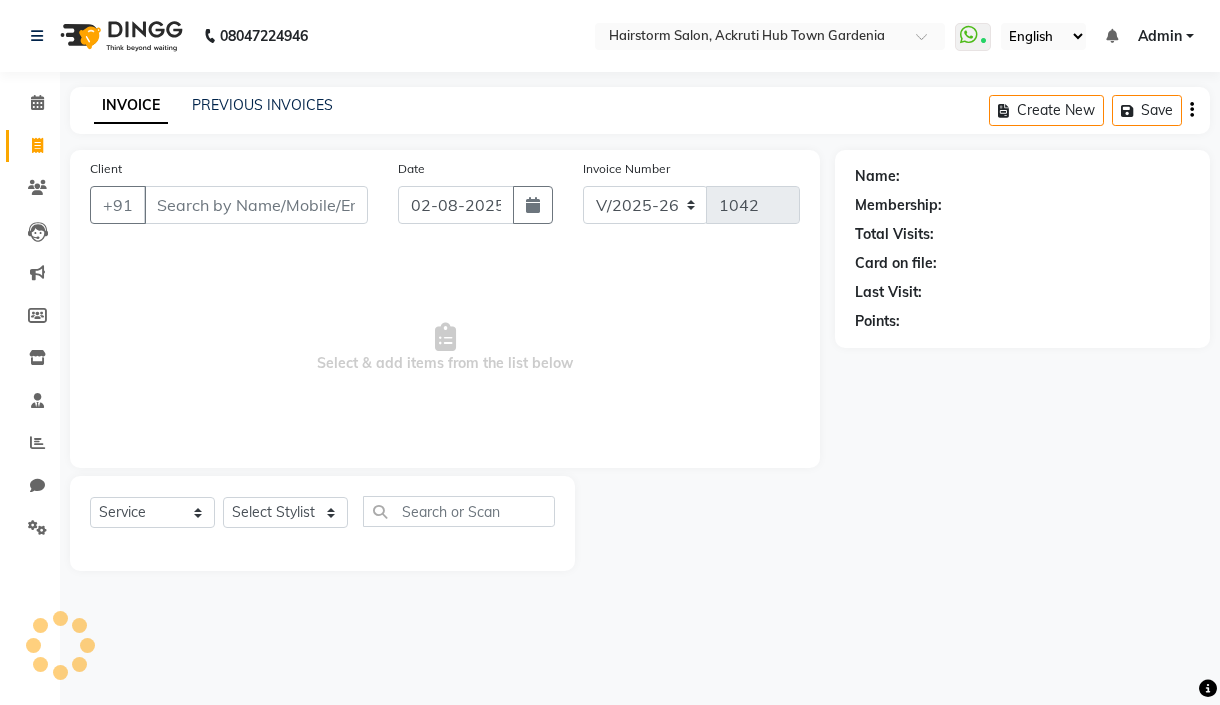 select on "279" 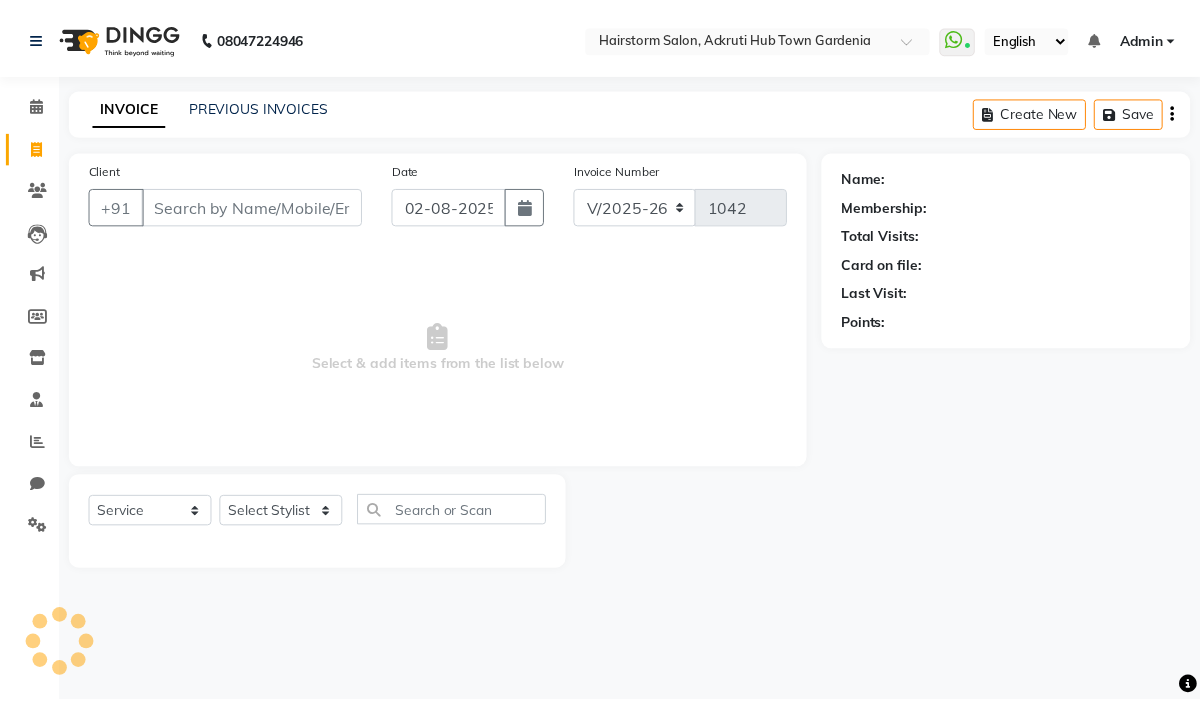 scroll, scrollTop: 0, scrollLeft: 0, axis: both 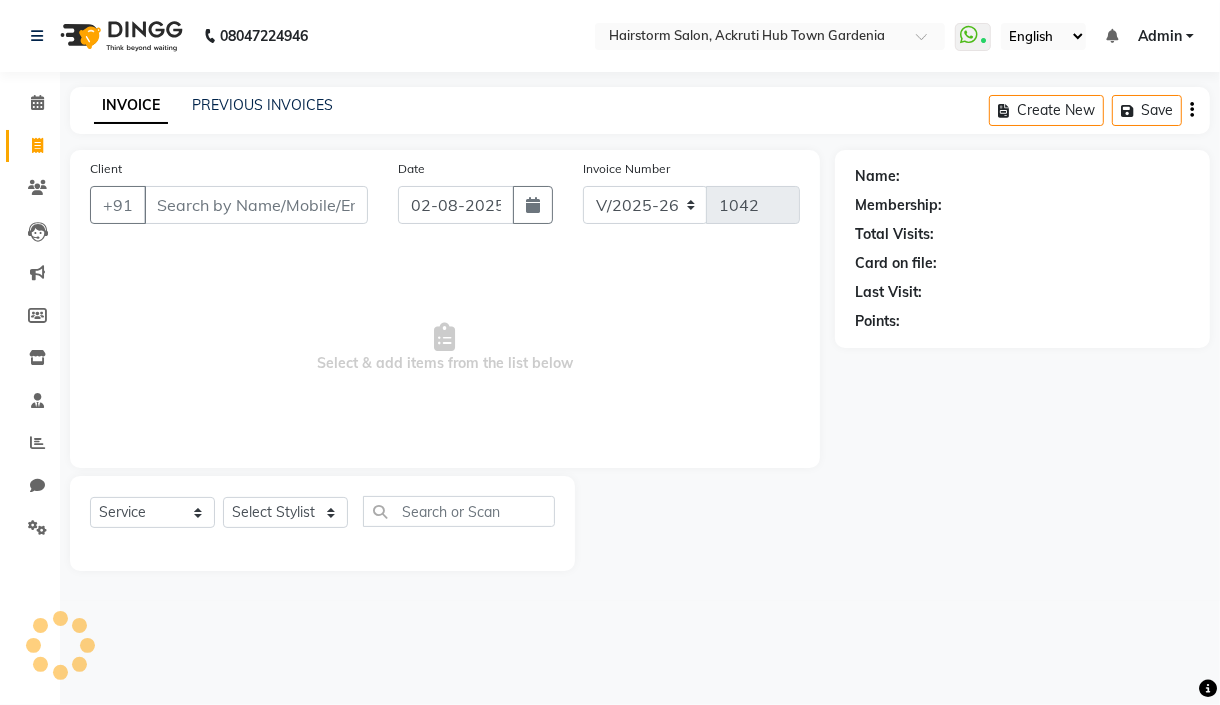 select on "product" 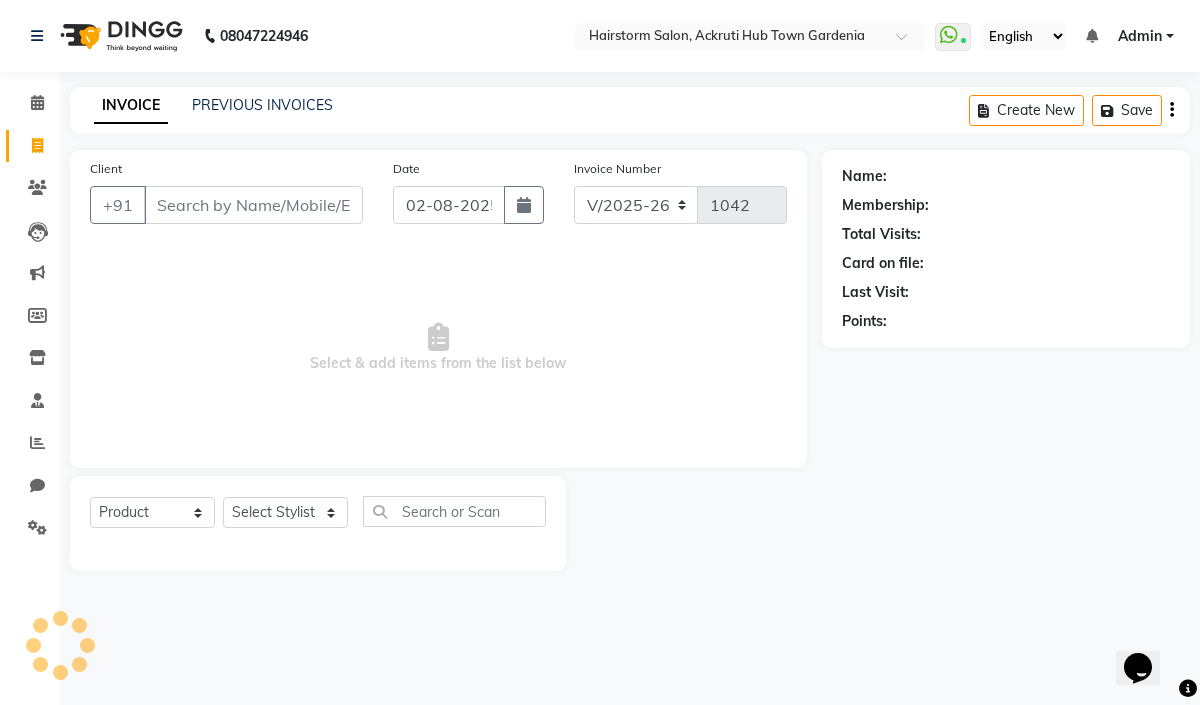 scroll, scrollTop: 0, scrollLeft: 0, axis: both 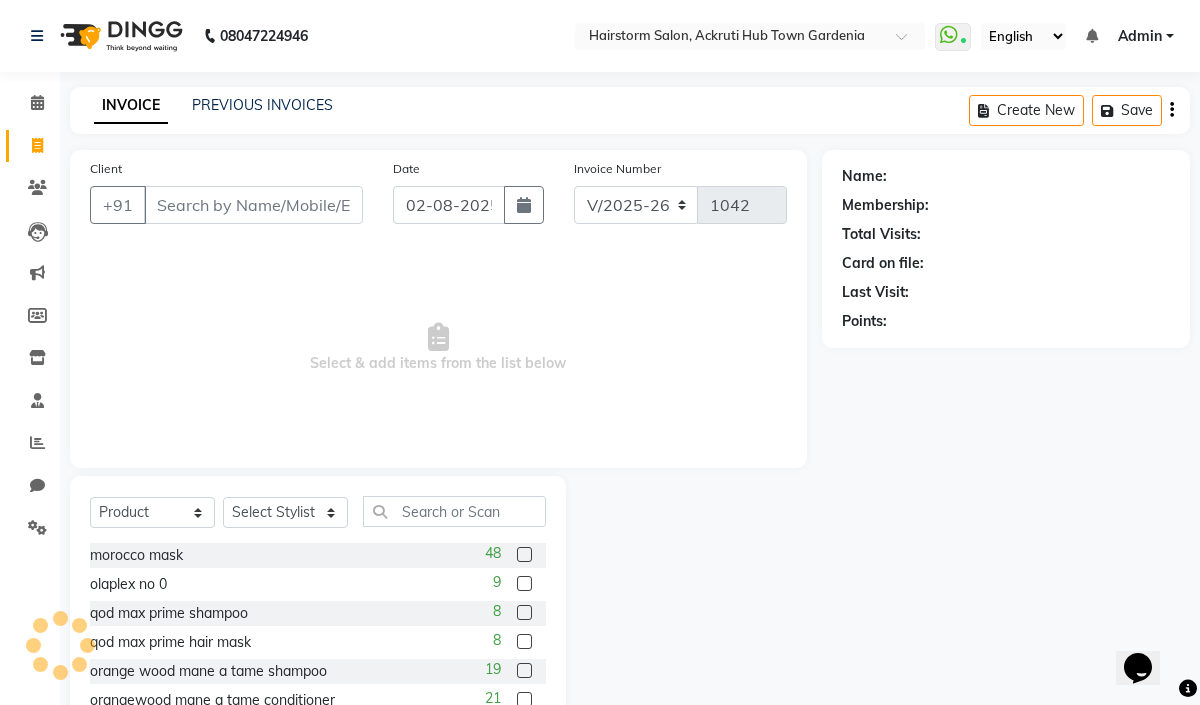 click on "Client" at bounding box center (253, 205) 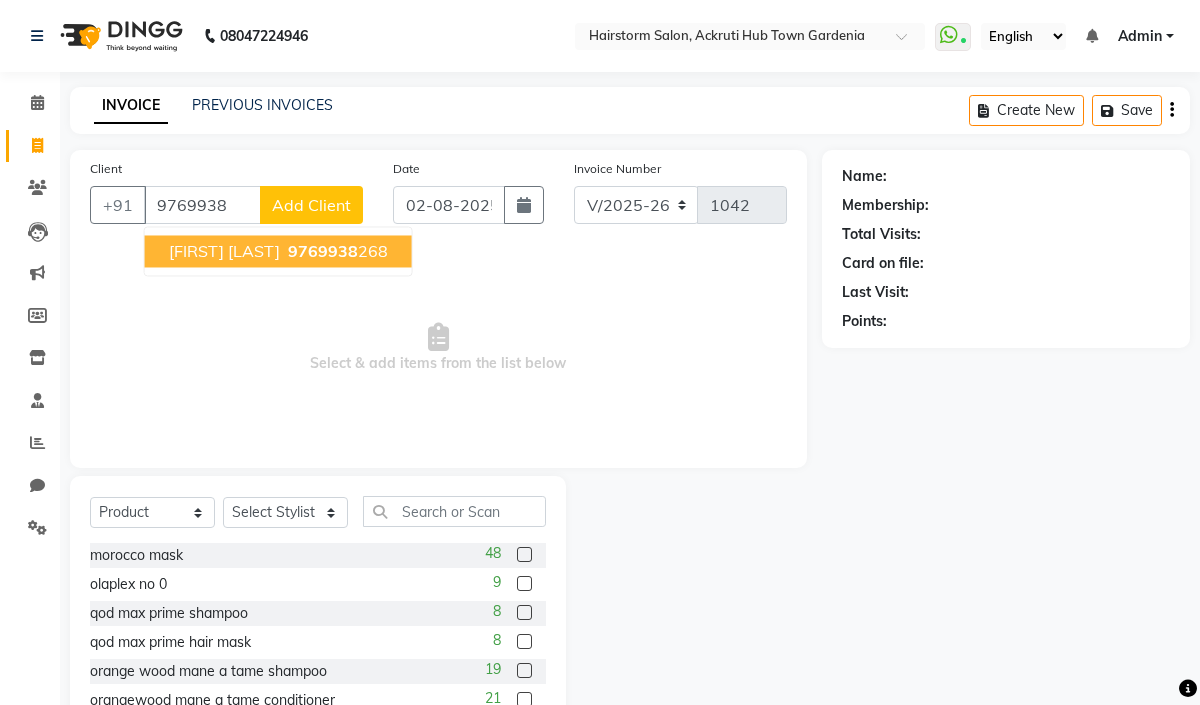 click on "[FIRST] [LAST]" at bounding box center (224, 251) 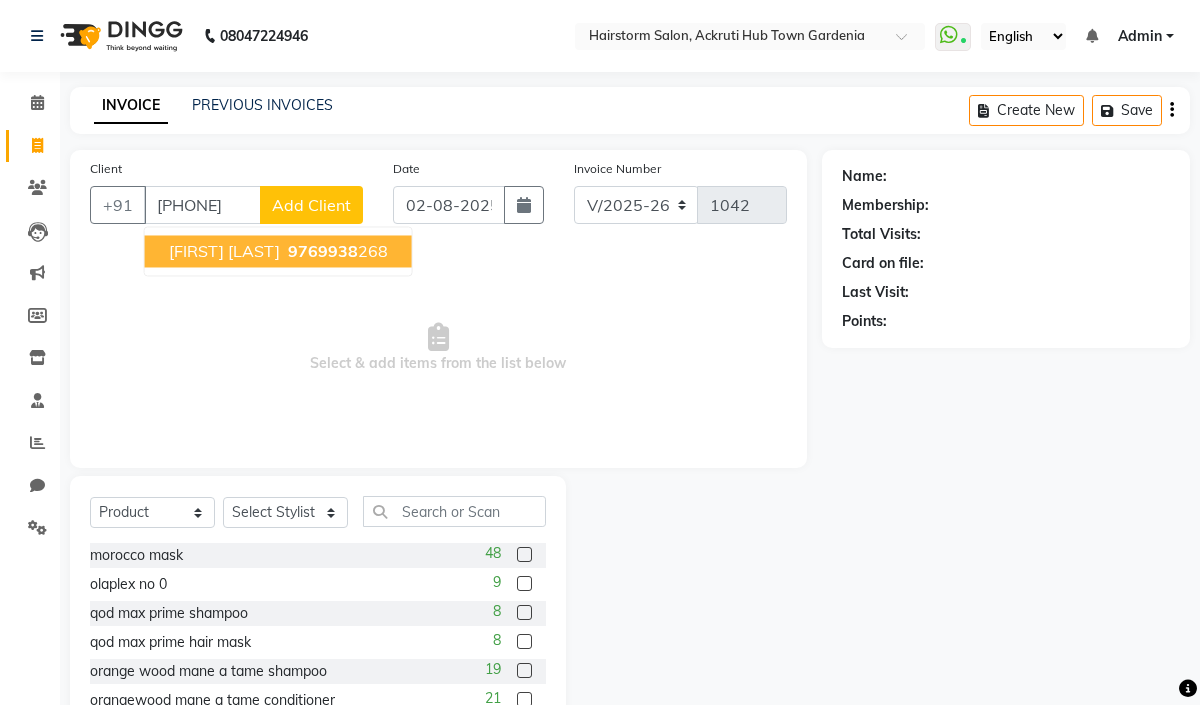 type on "[PHONE]" 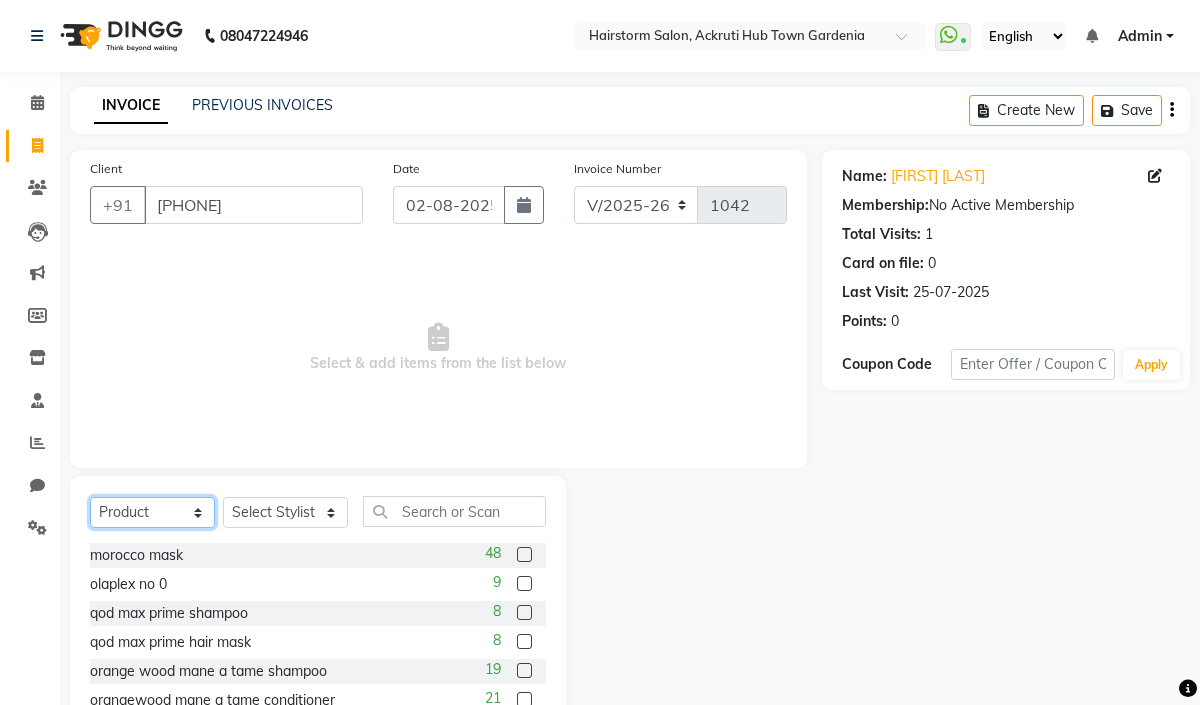 click on "Select  Service  Product  Membership  Package Voucher Prepaid Gift Card" 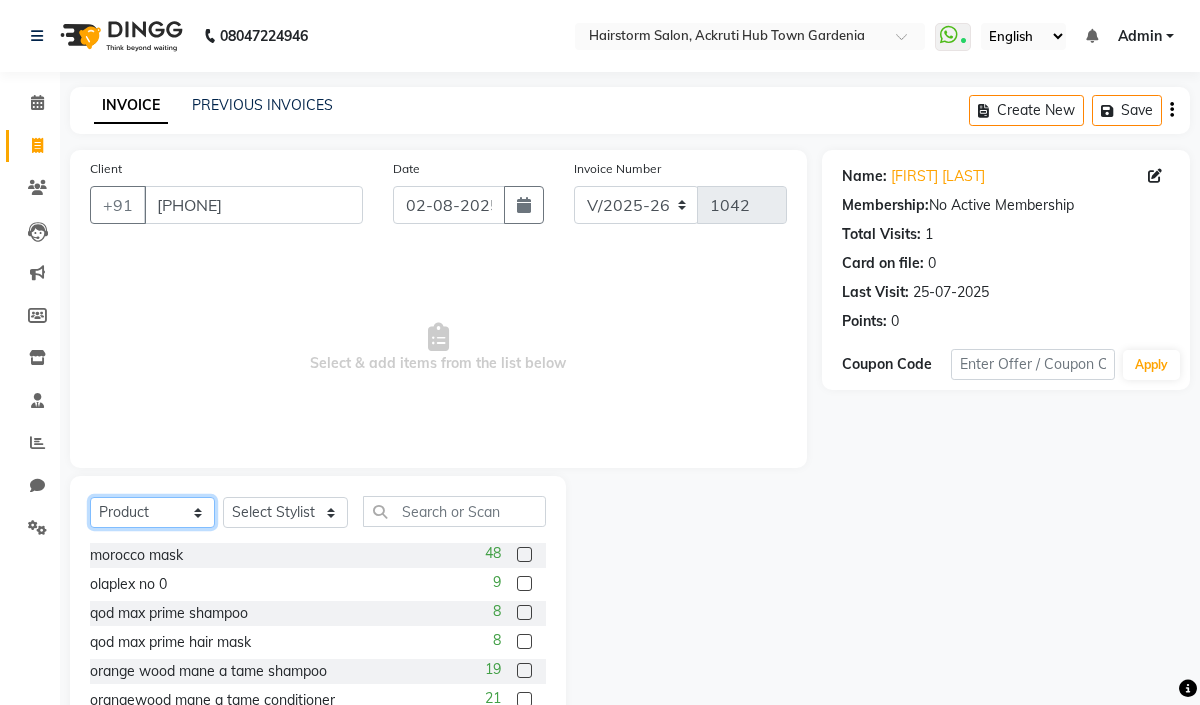select on "service" 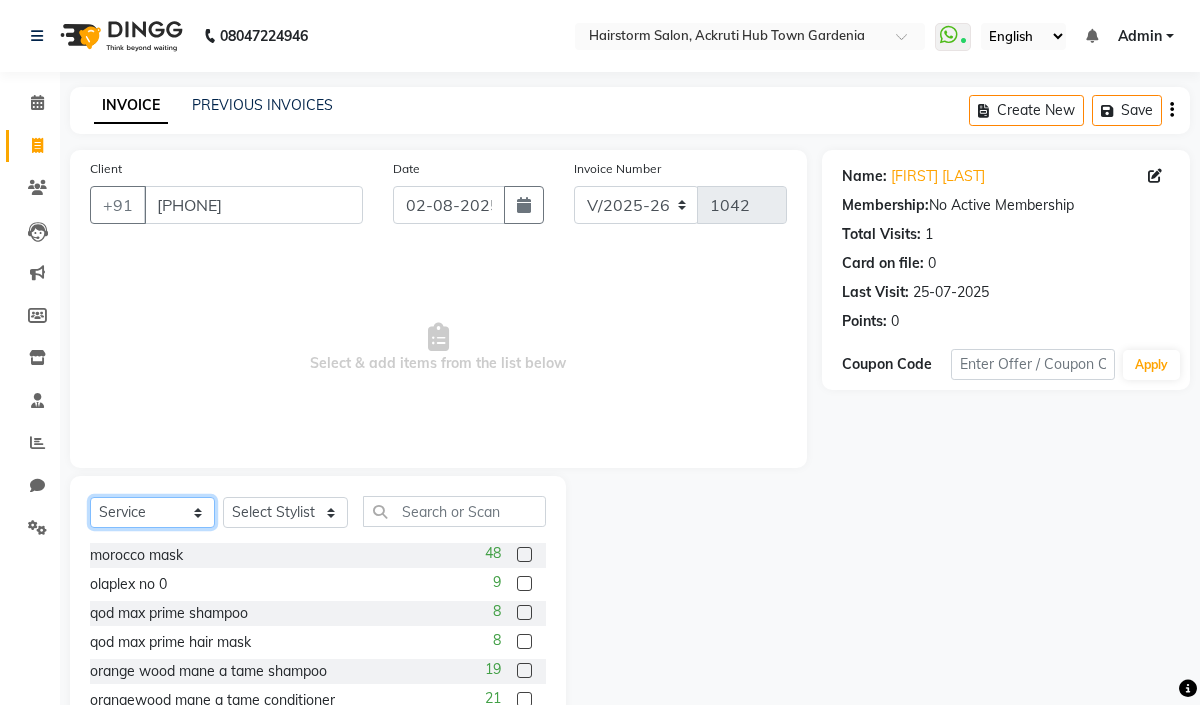 click on "Select  Service  Product  Membership  Package Voucher Prepaid Gift Card" 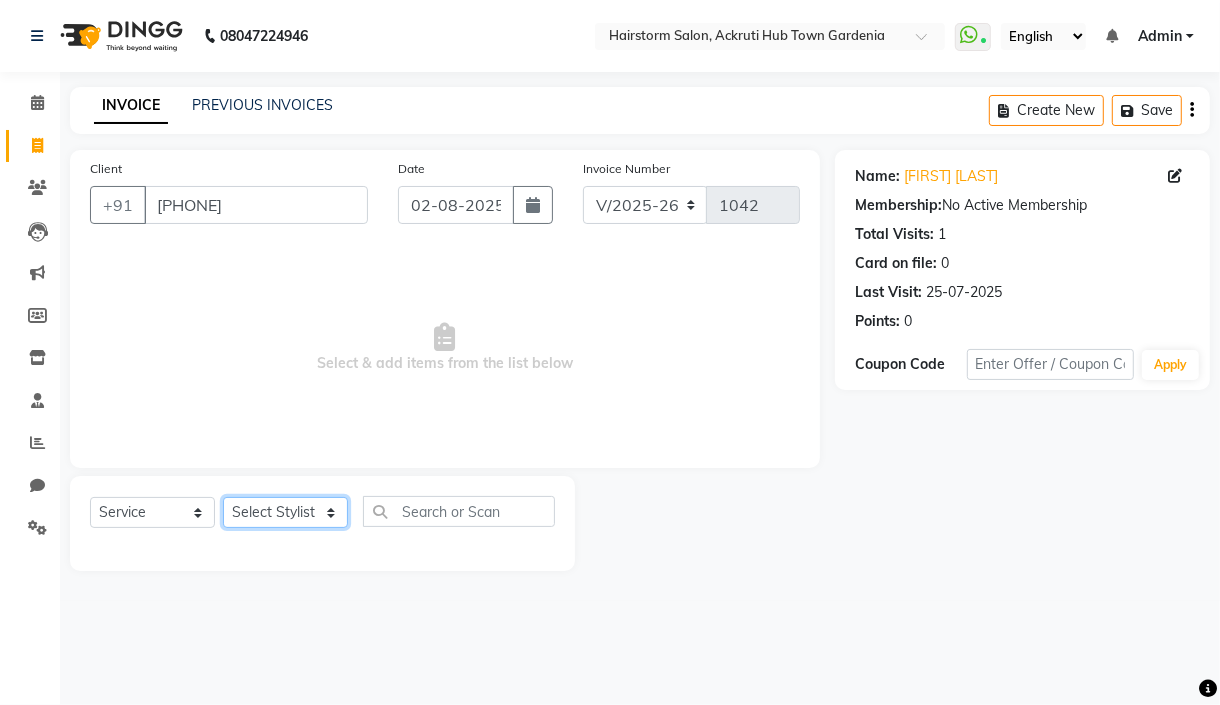 click on "Select Stylist Arbaaz patel deepak jayesh monali Neha Nilesh nishu sarika parmar" 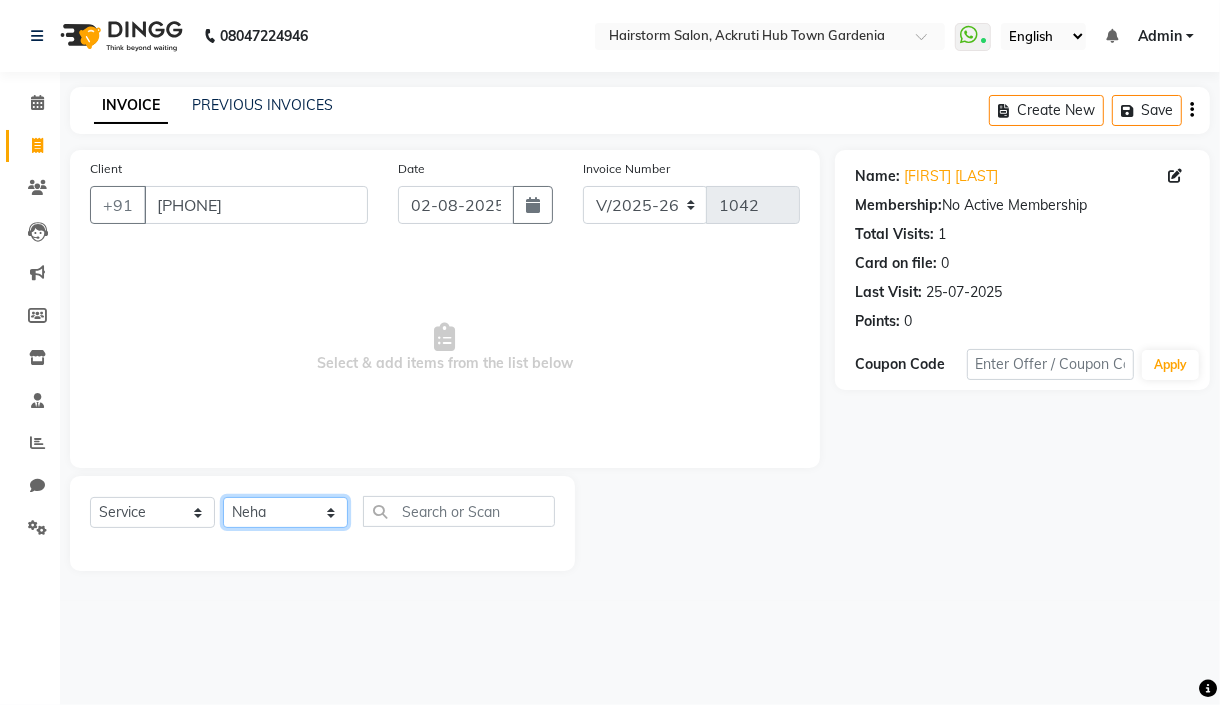 click on "Select Stylist Arbaaz patel deepak jayesh monali Neha Nilesh nishu sarika parmar" 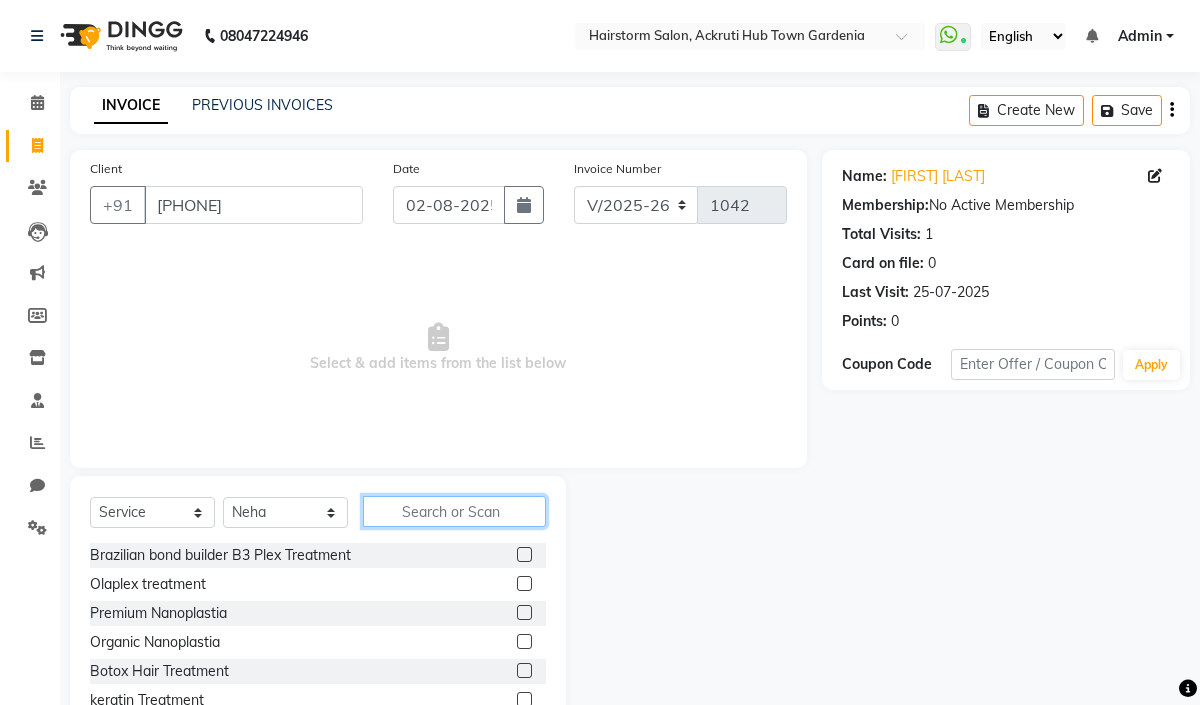 click 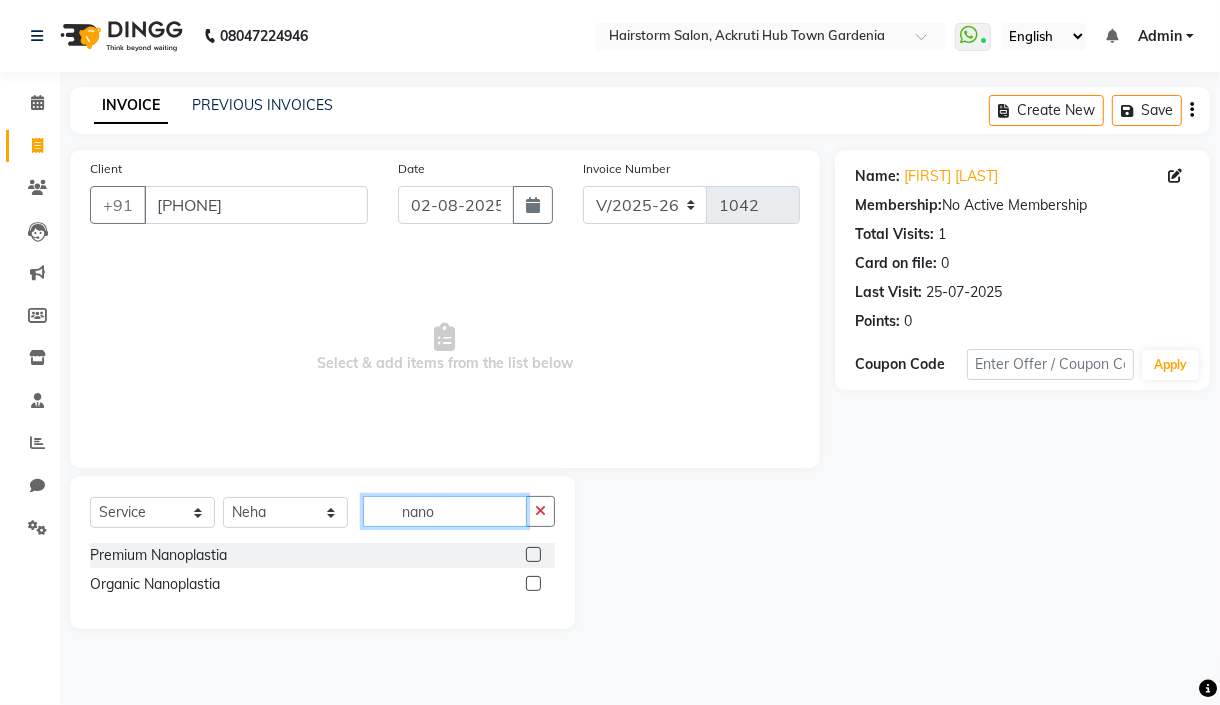 type on "nano" 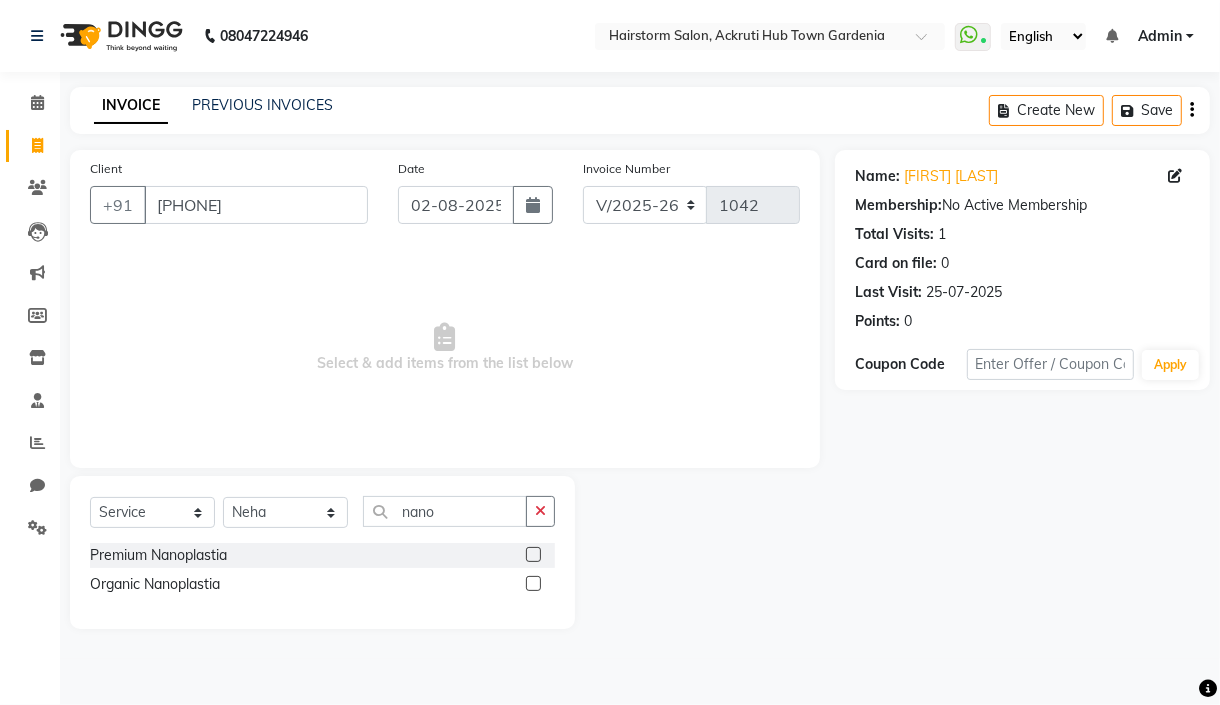 click 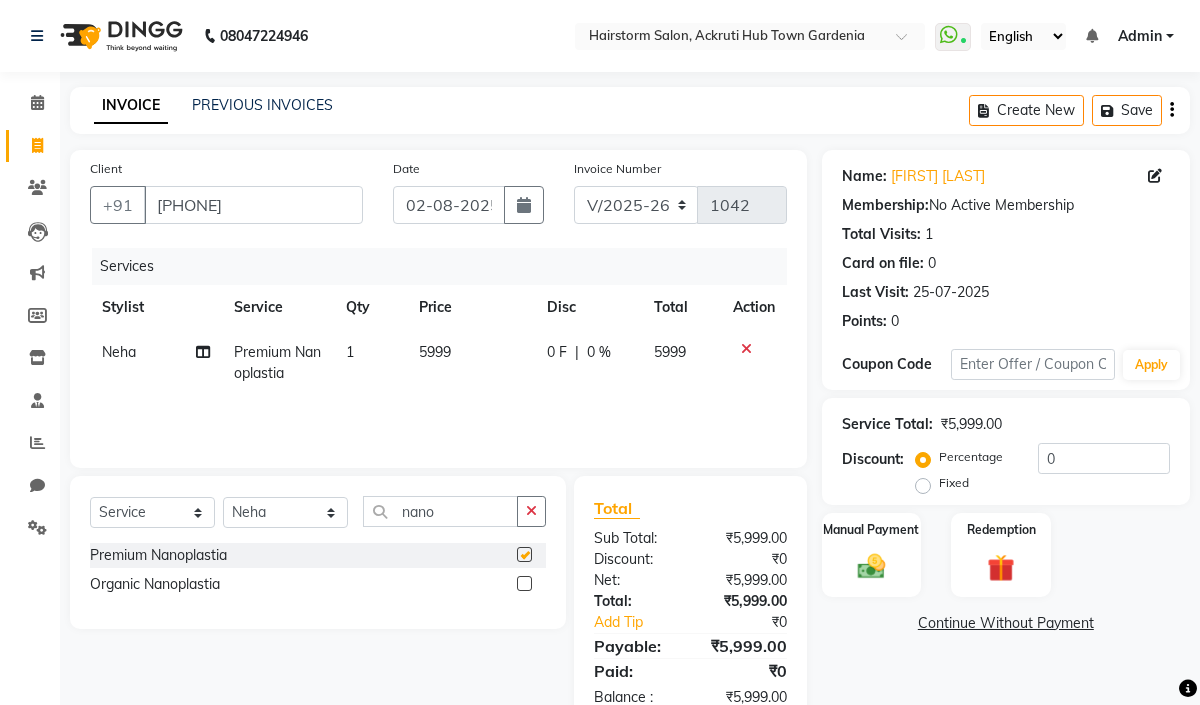 checkbox on "false" 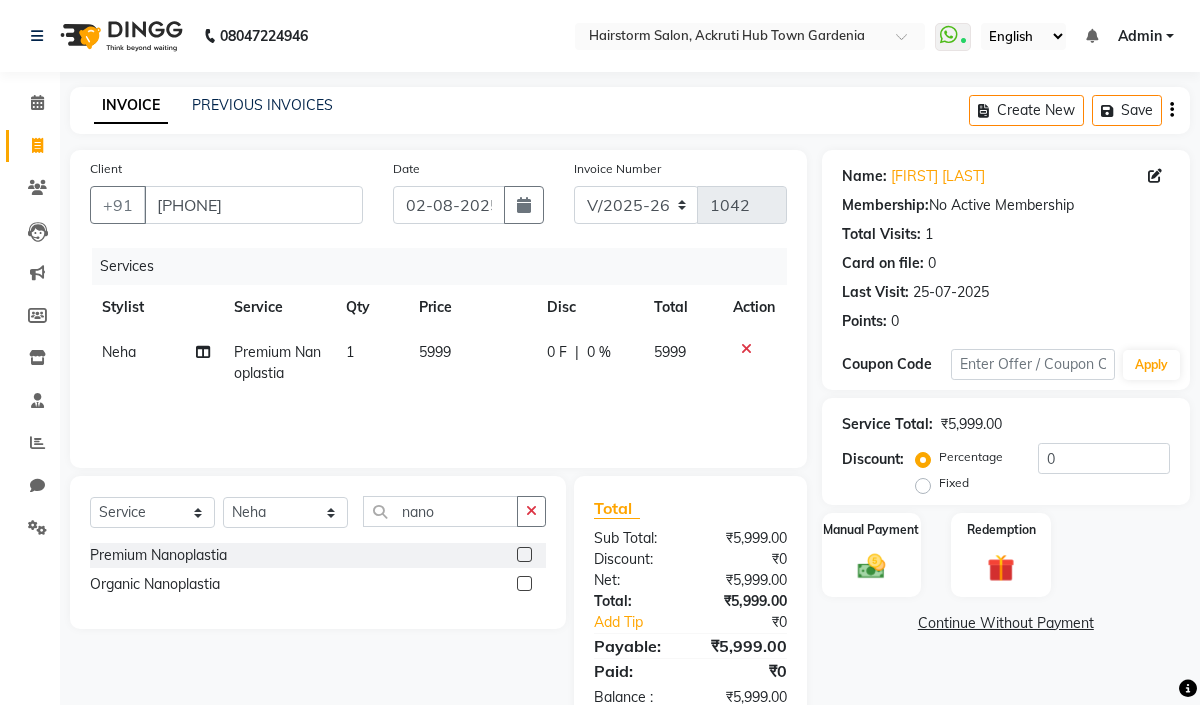 click on "5999" 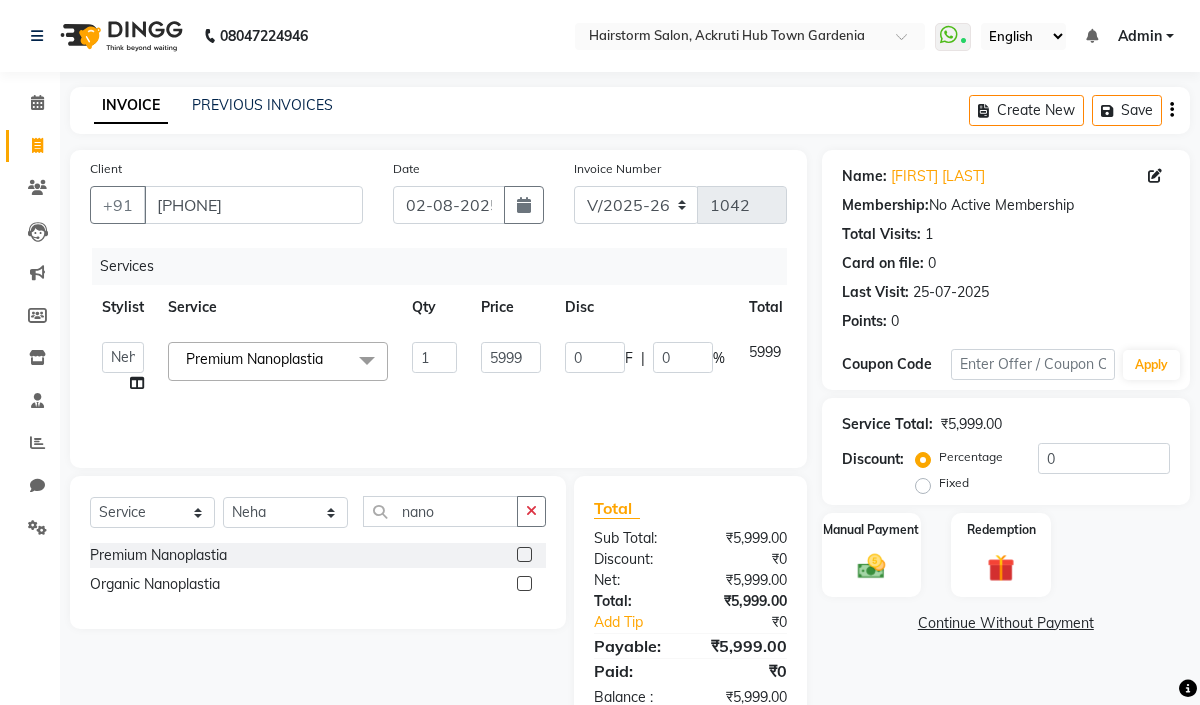 click on "5999" 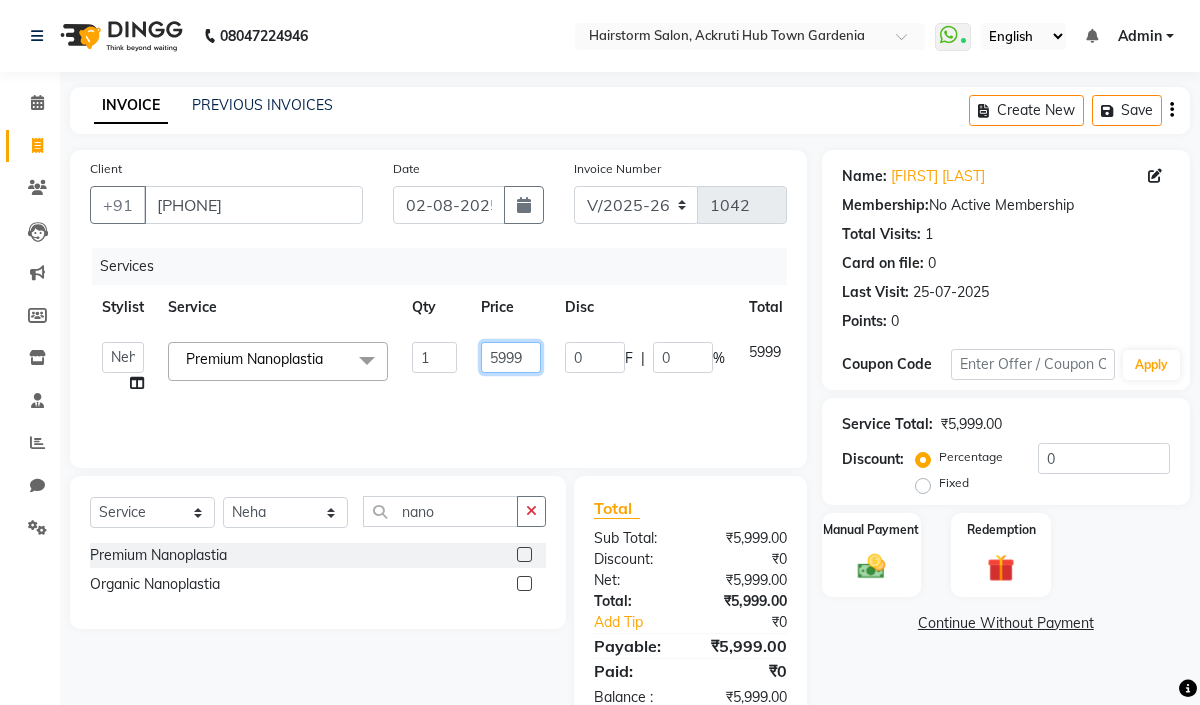 click on "5999" 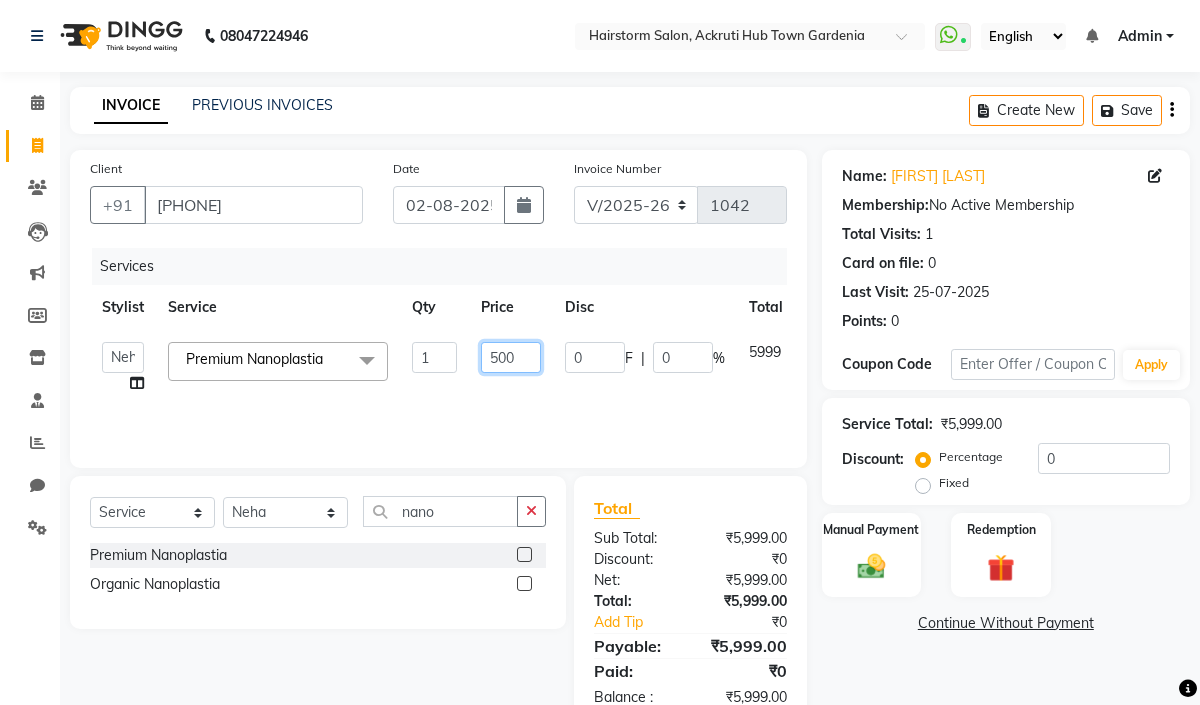 type on "5000" 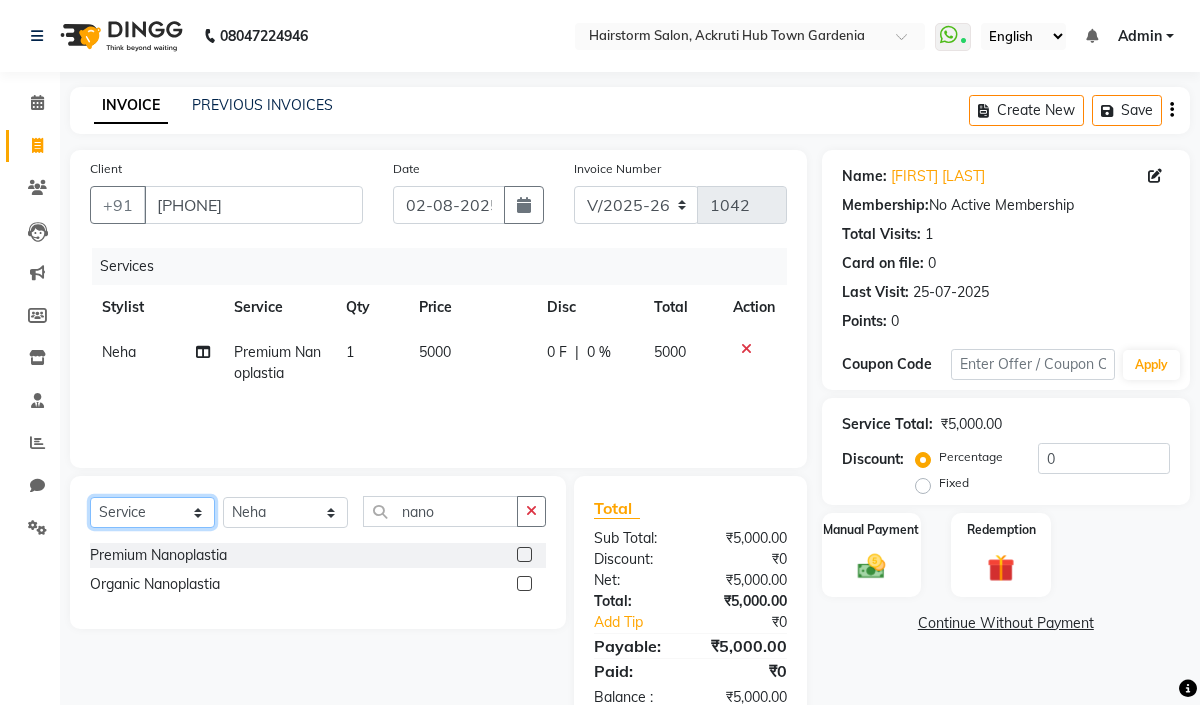 click on "Select  Service  Product  Membership  Package Voucher Prepaid Gift Card" 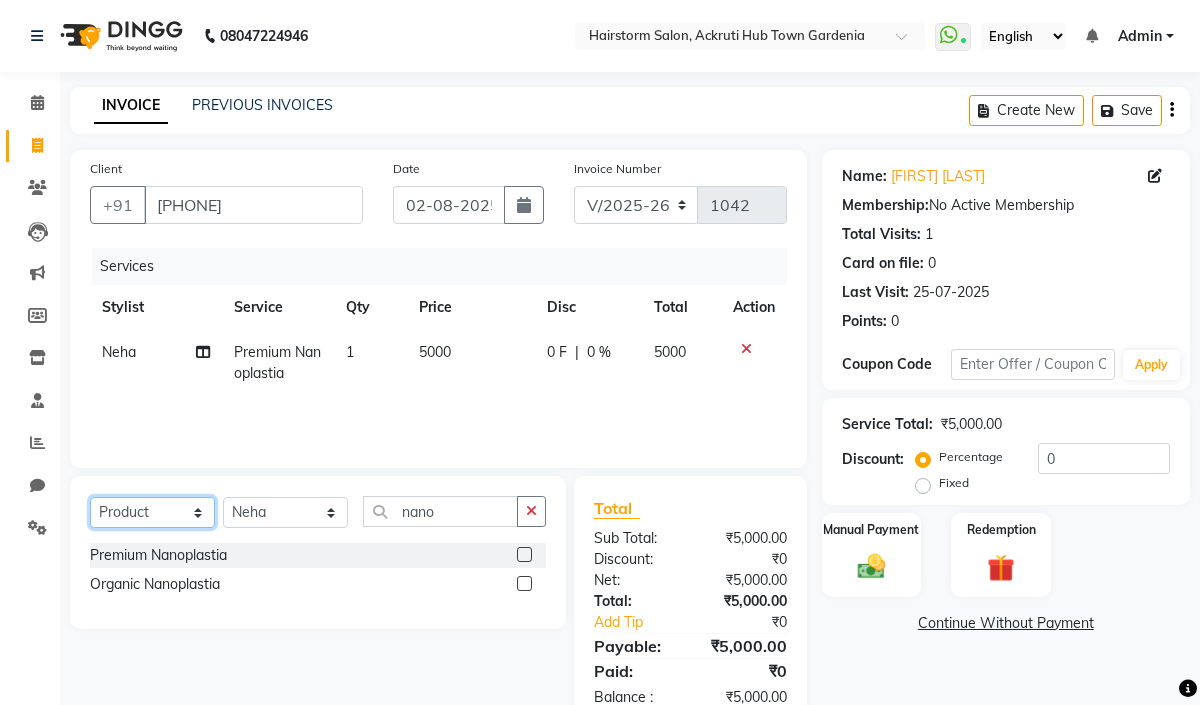 click on "Select  Service  Product  Membership  Package Voucher Prepaid Gift Card" 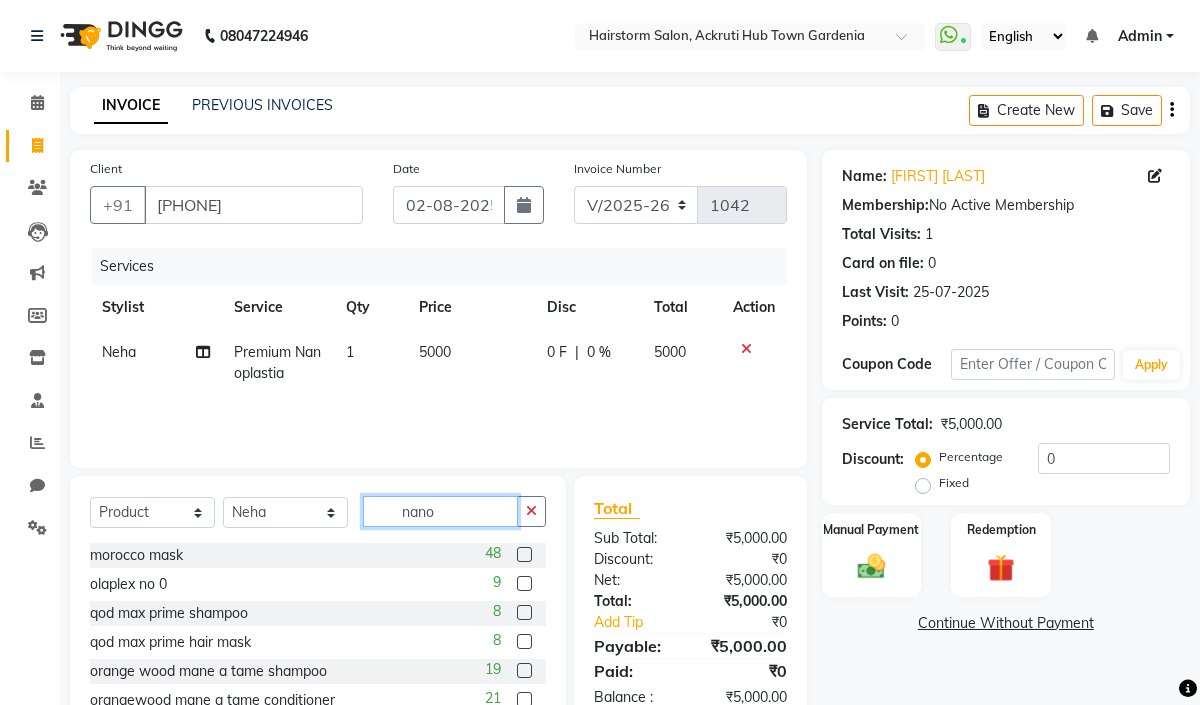 click on "nano" 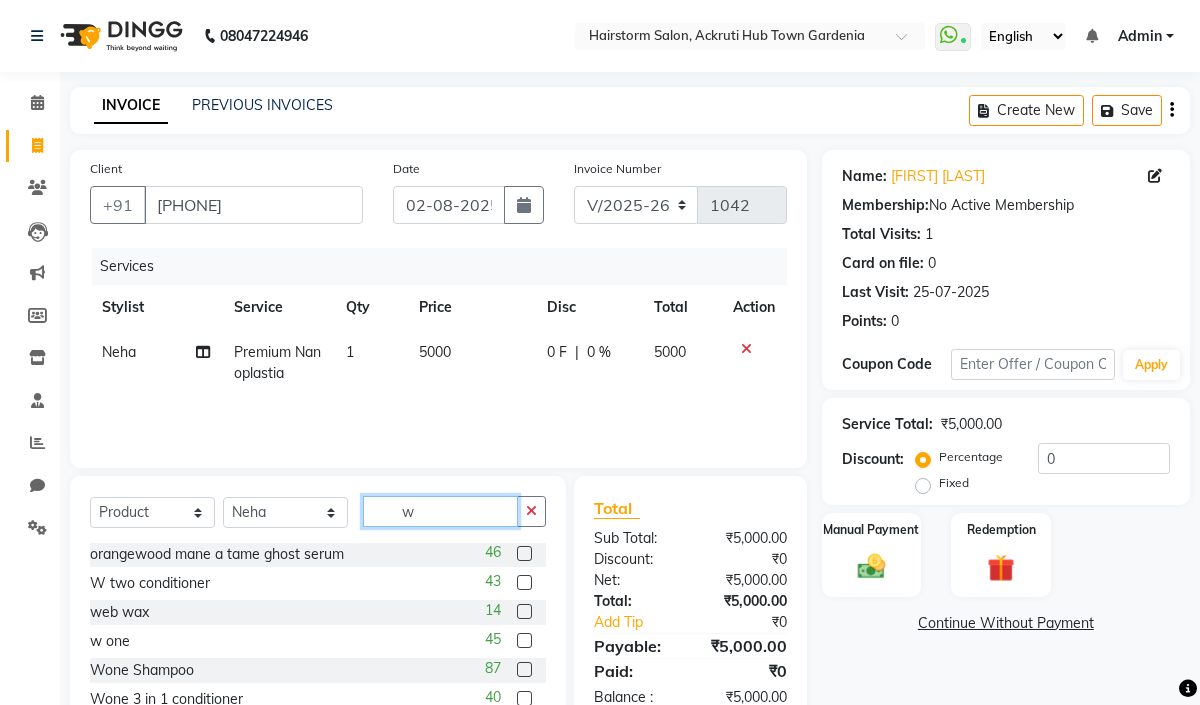 scroll, scrollTop: 60, scrollLeft: 0, axis: vertical 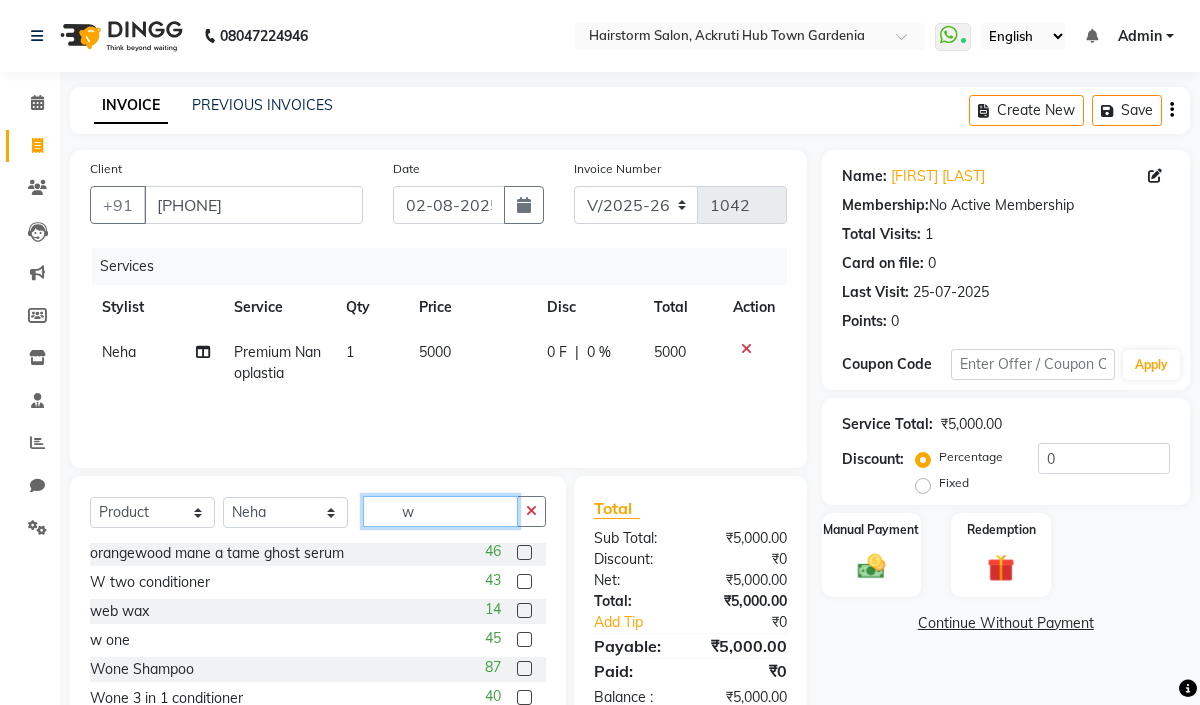 type on "w" 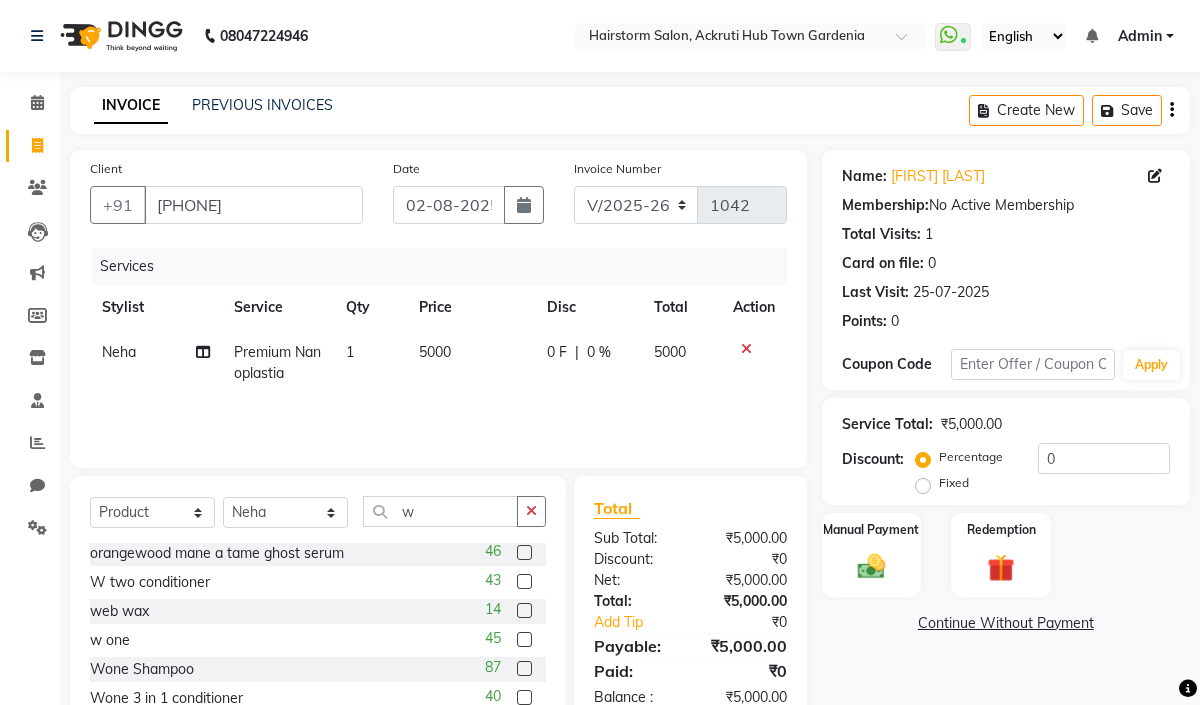 click on "43" 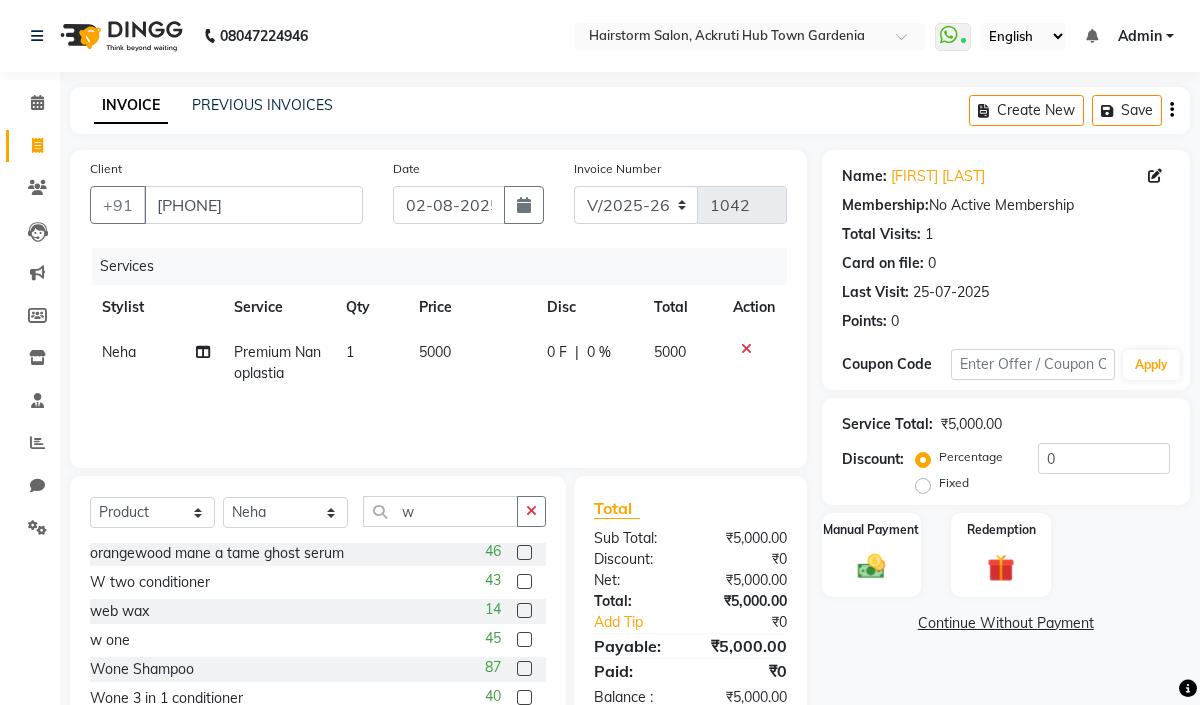 click 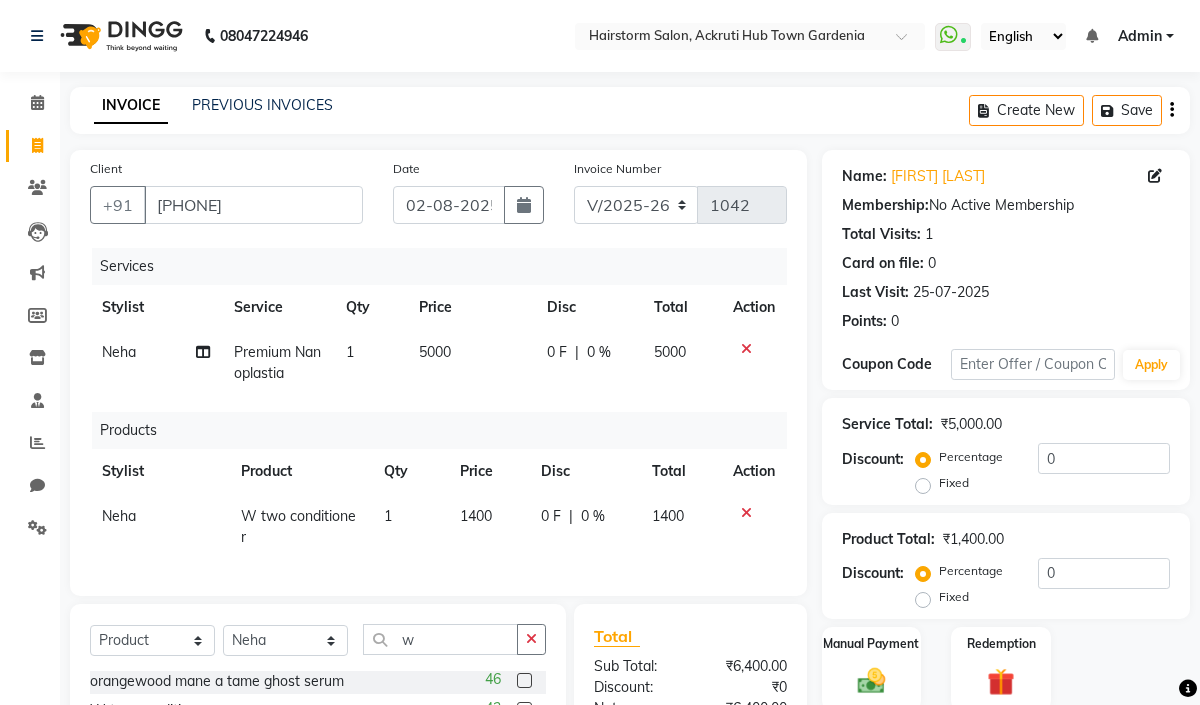 checkbox on "false" 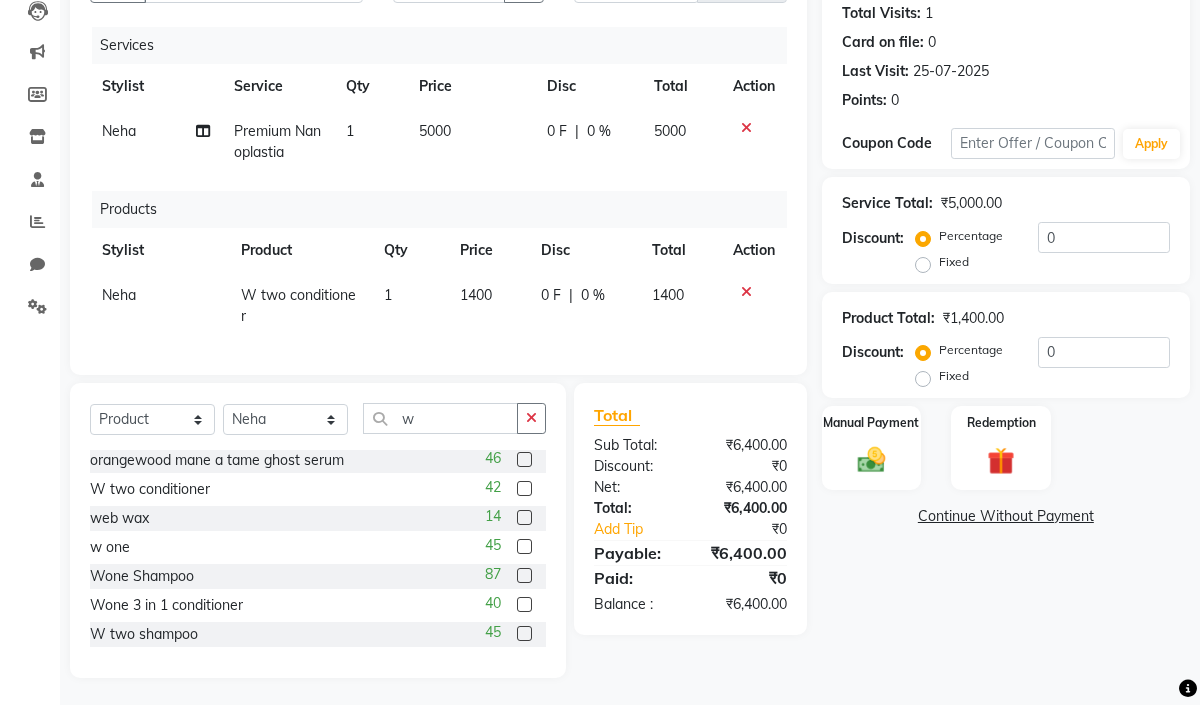 scroll, scrollTop: 244, scrollLeft: 0, axis: vertical 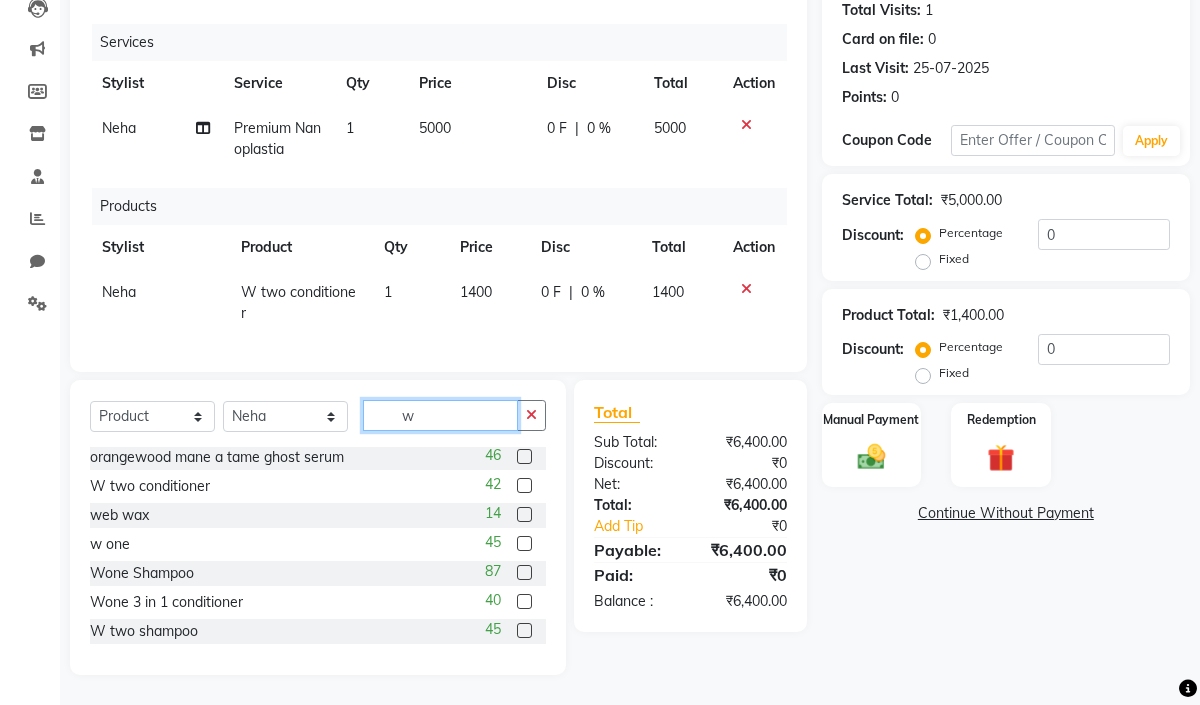 click on "w" 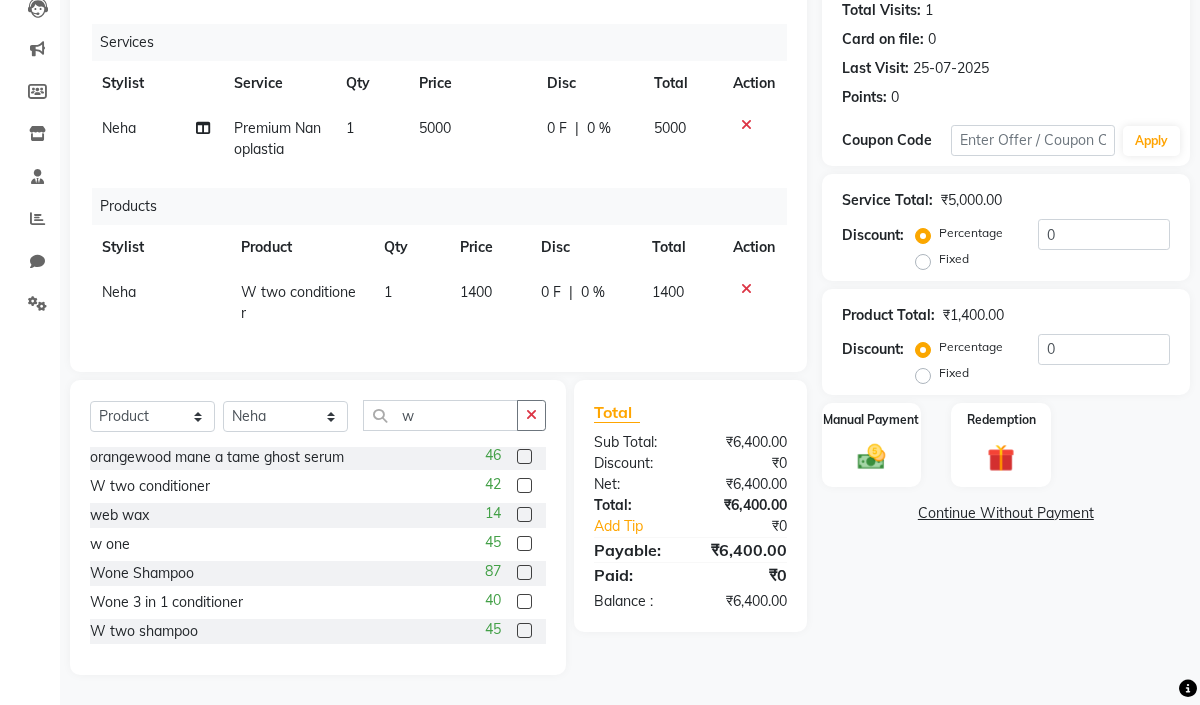 click 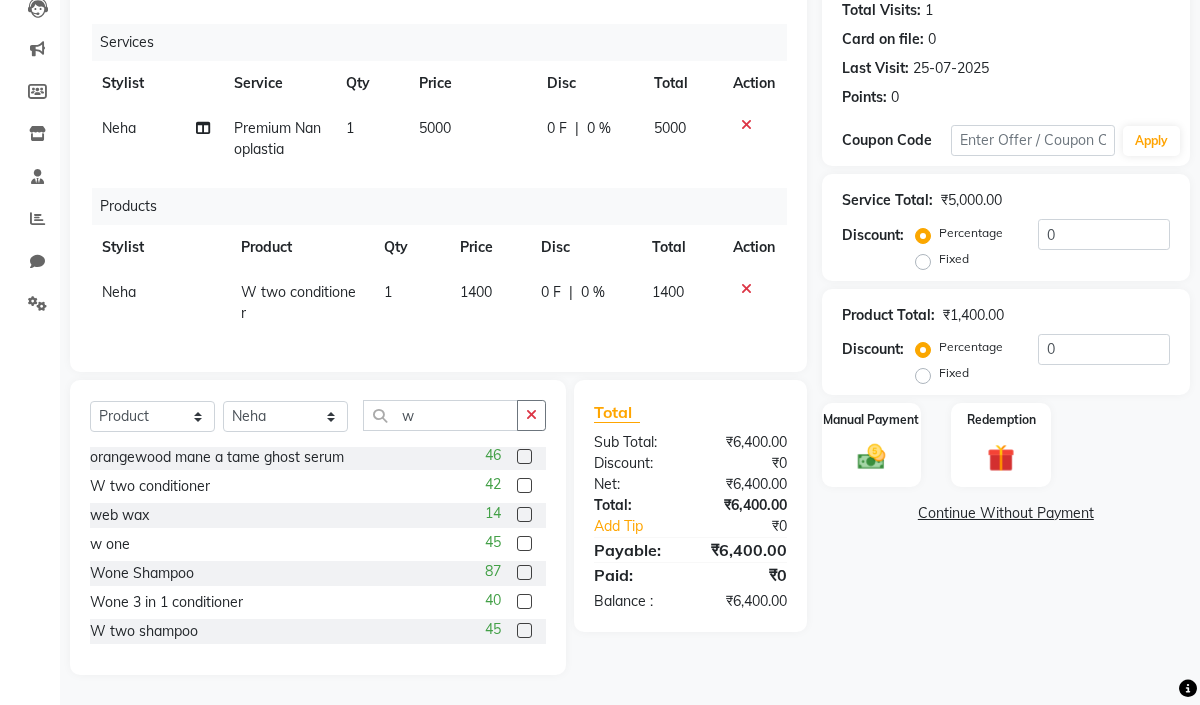 click at bounding box center (523, 631) 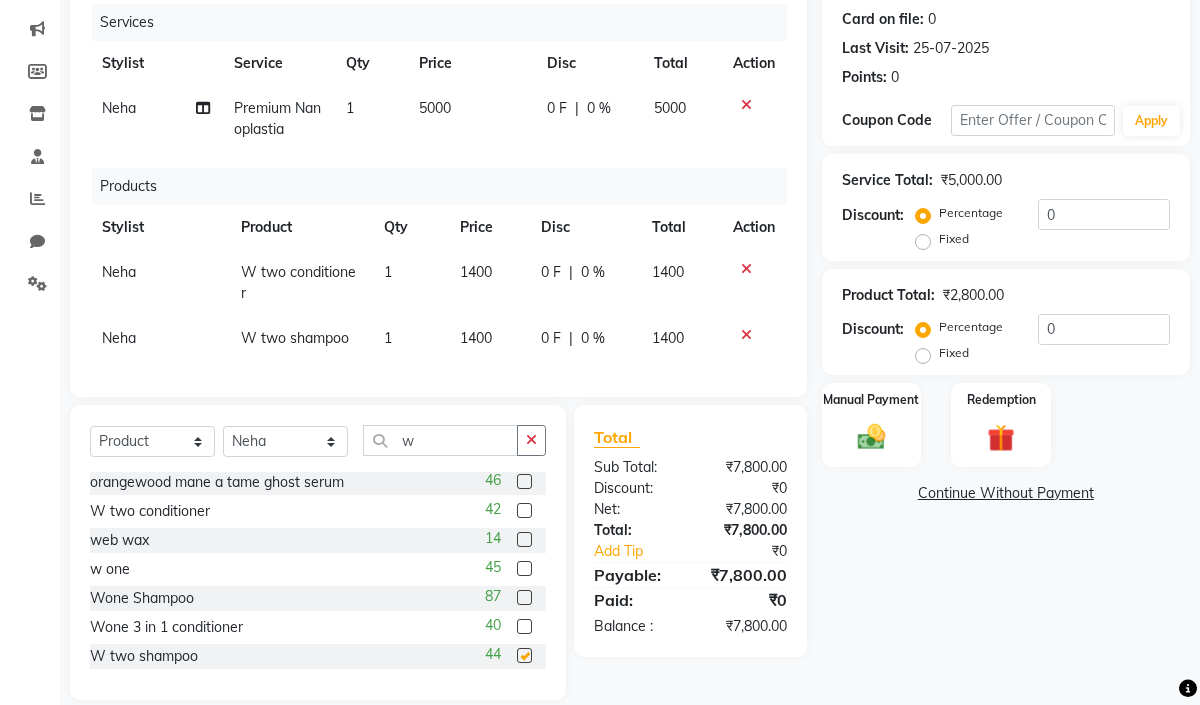 checkbox on "false" 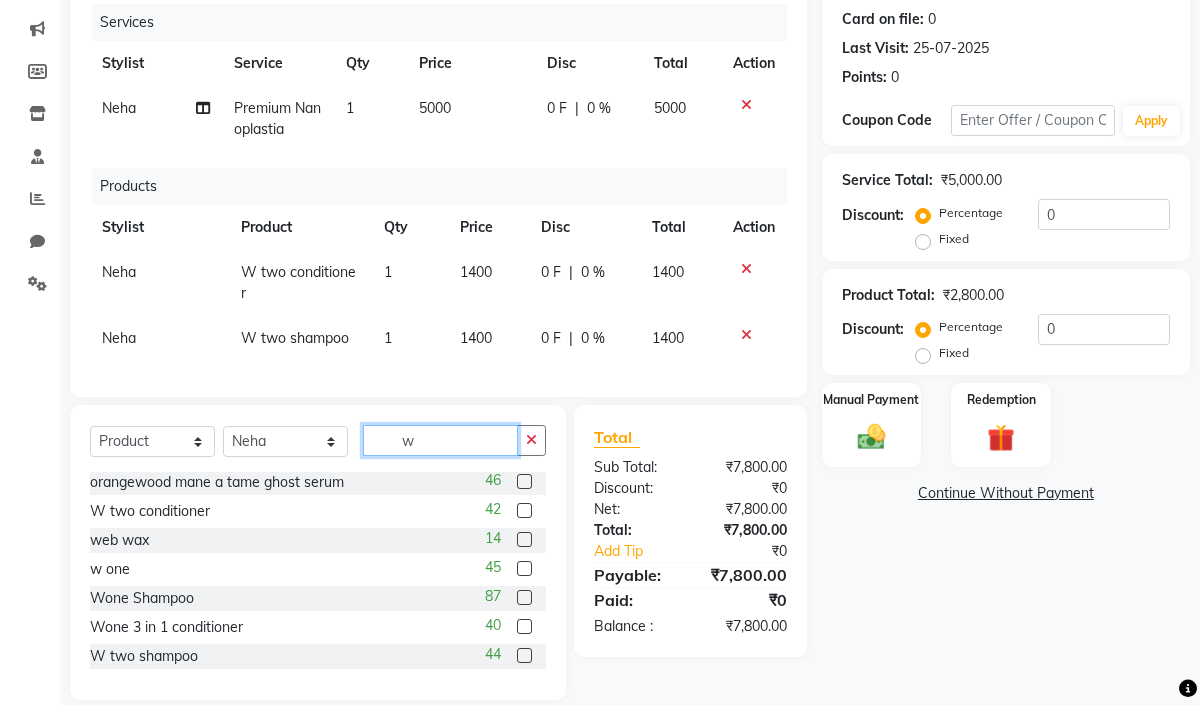 click on "w" 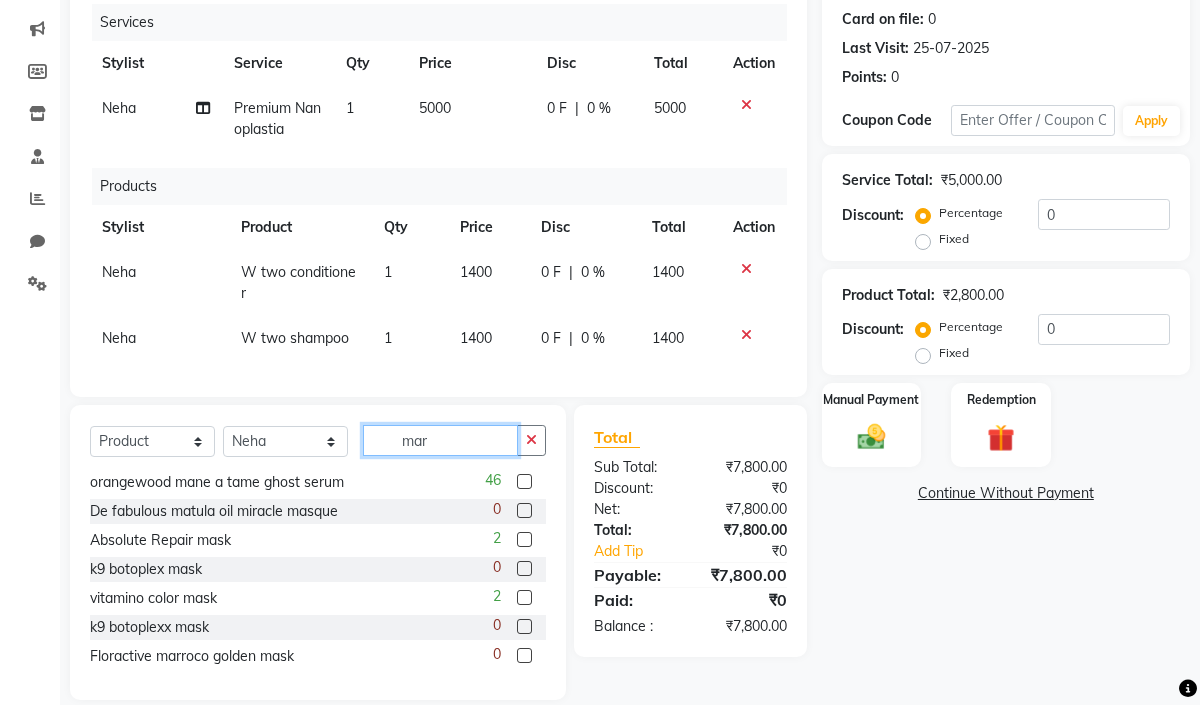 scroll, scrollTop: 0, scrollLeft: 0, axis: both 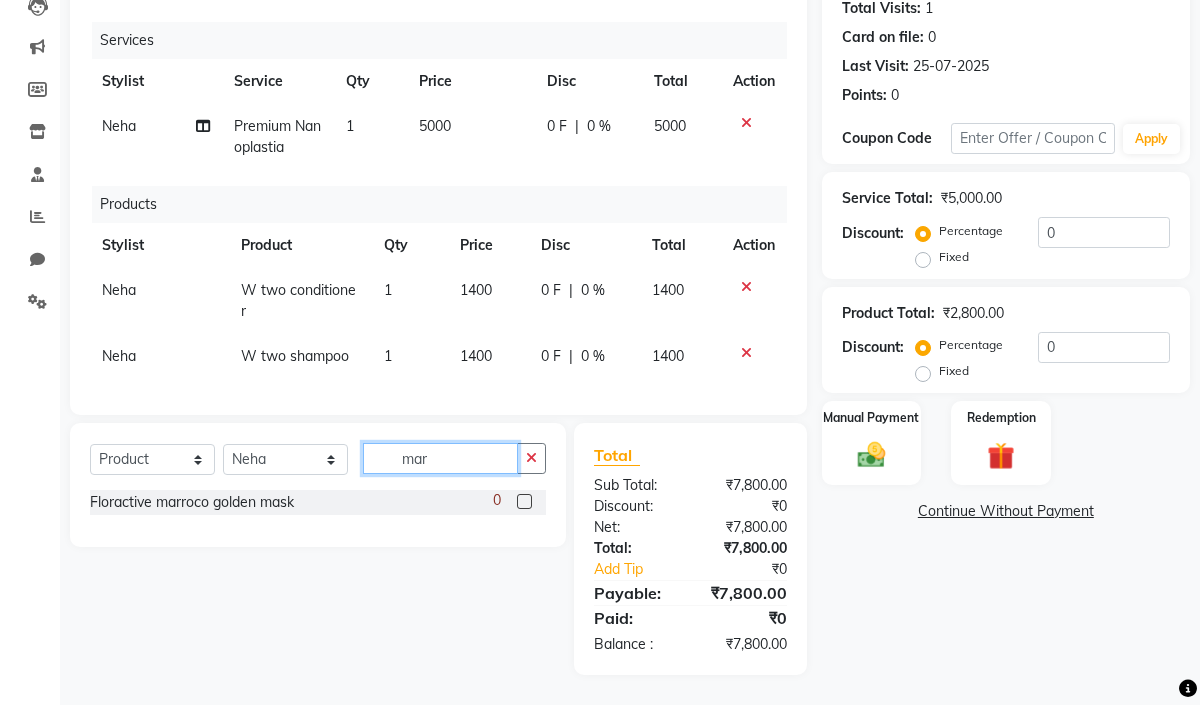 click on "mar" 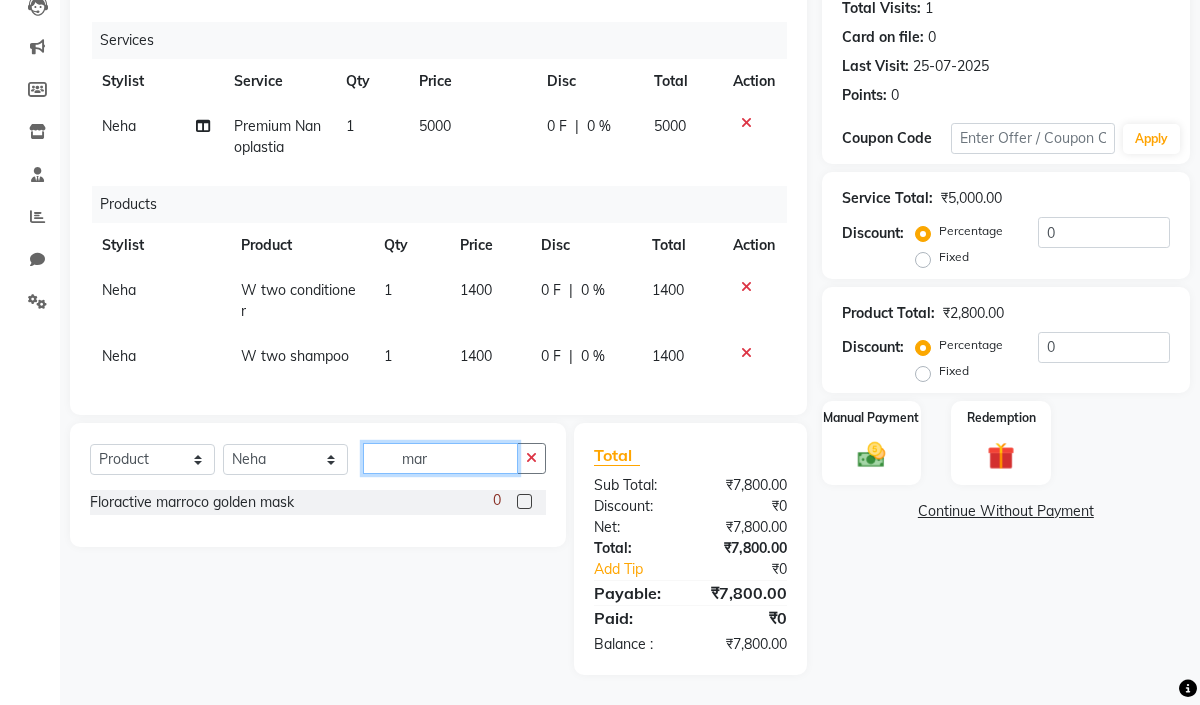 click on "mar" 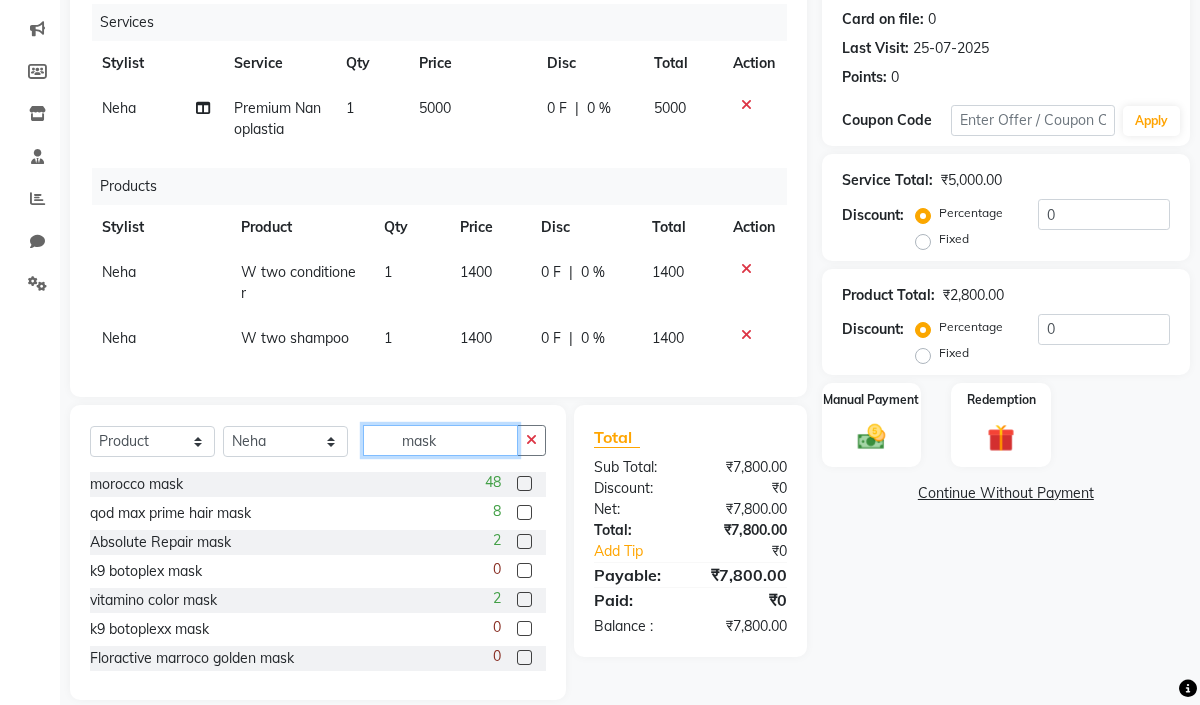type on "mask" 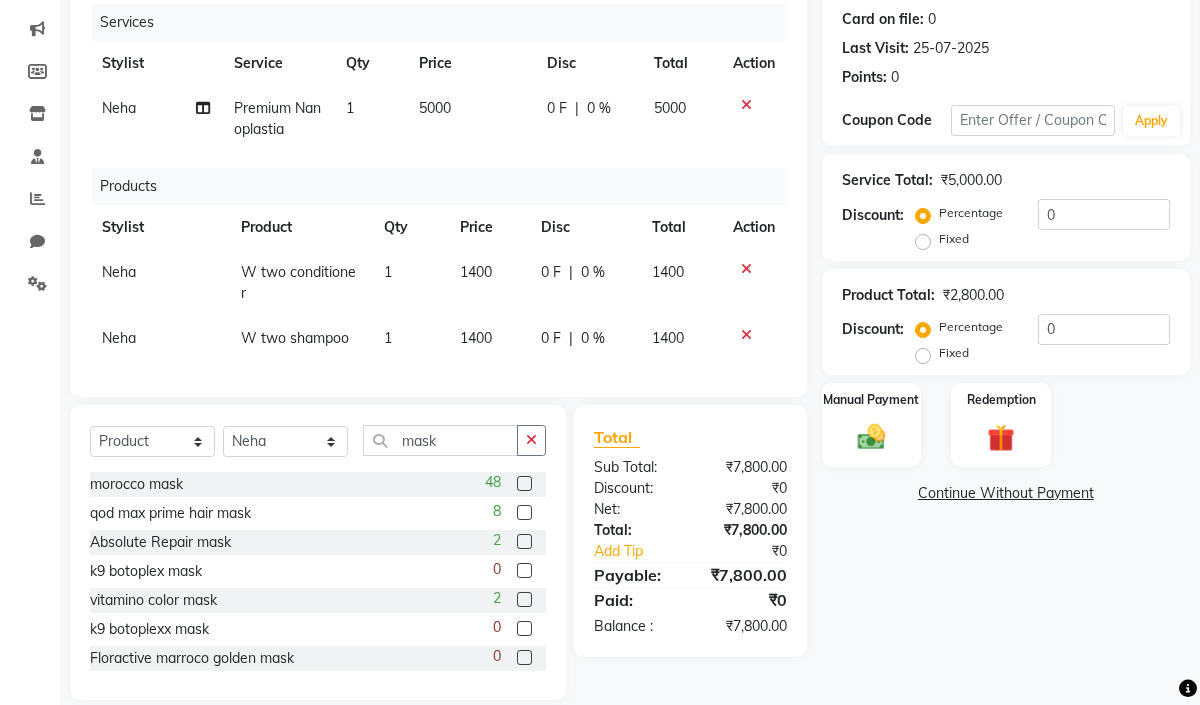 click 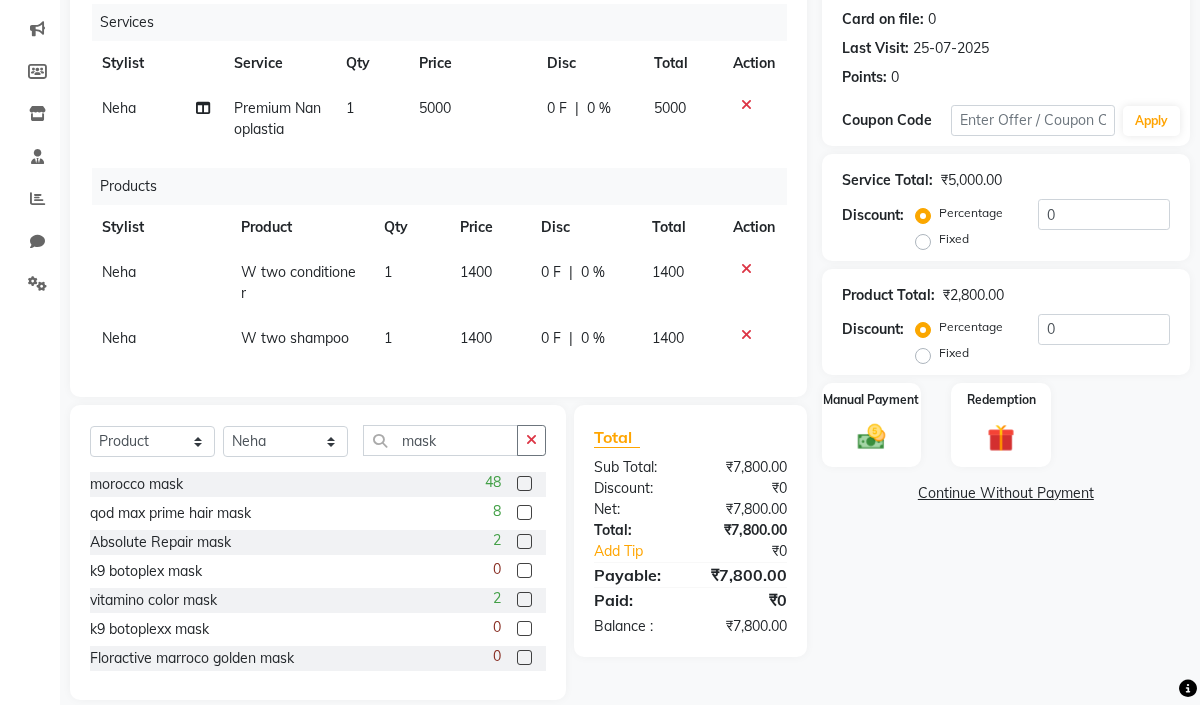 click at bounding box center (523, 484) 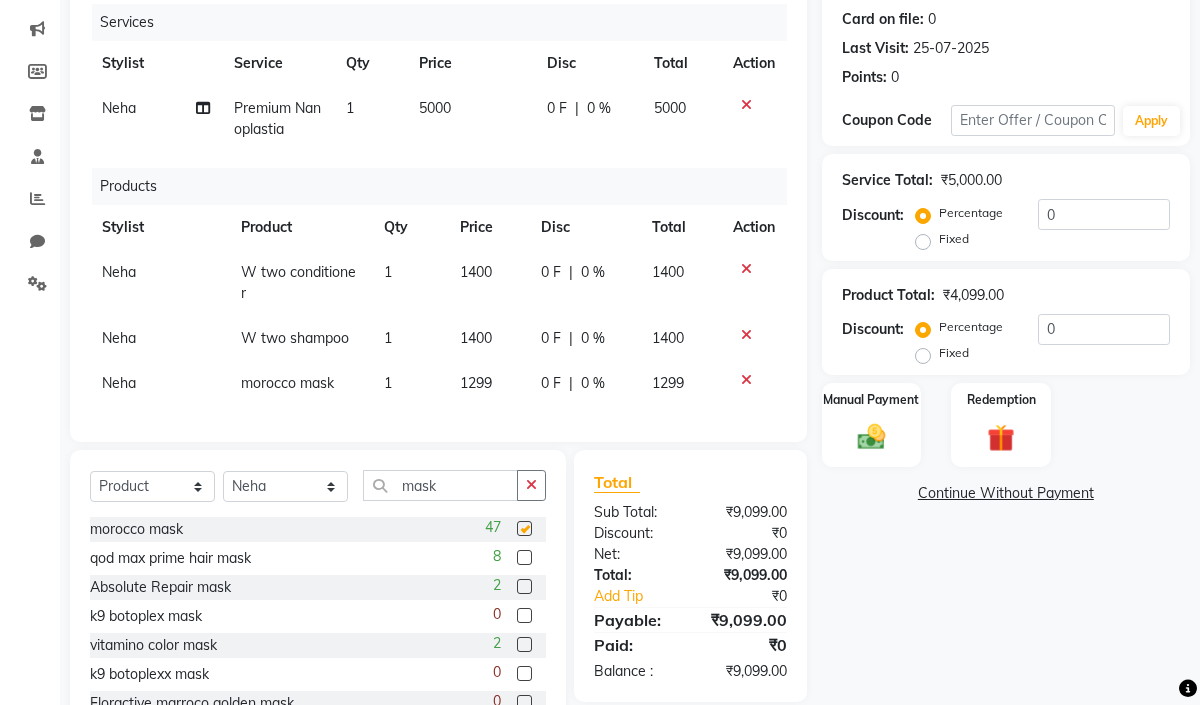 checkbox on "false" 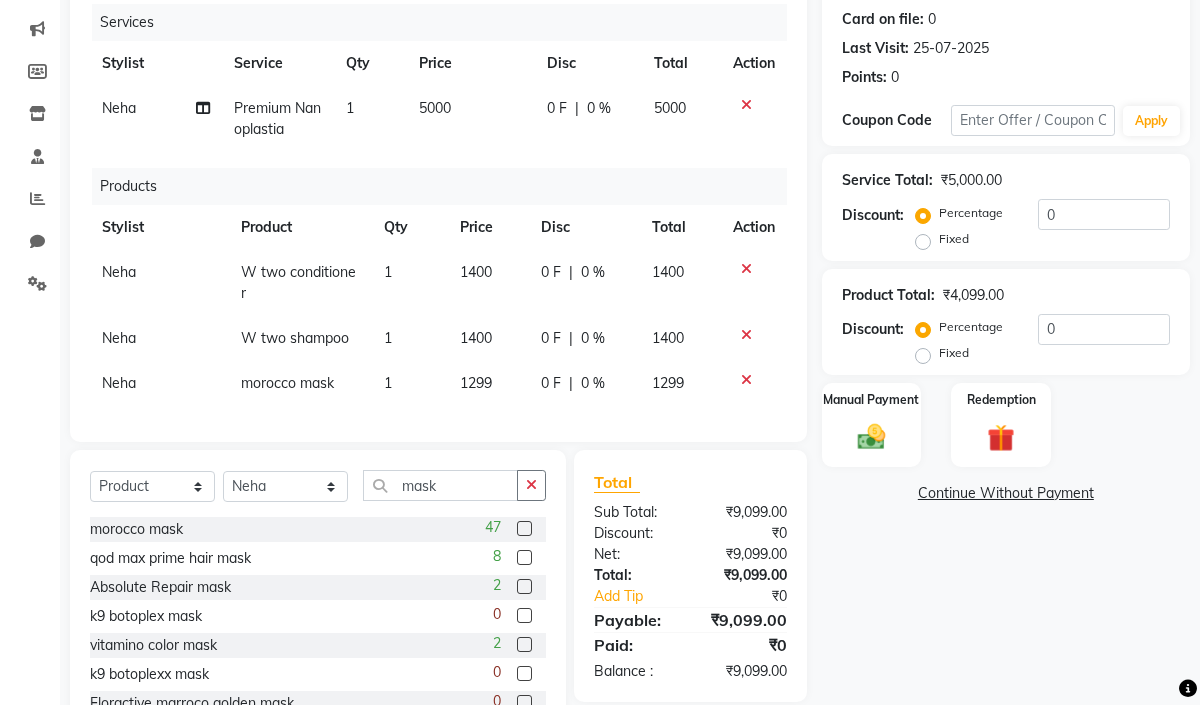 click on "1400" 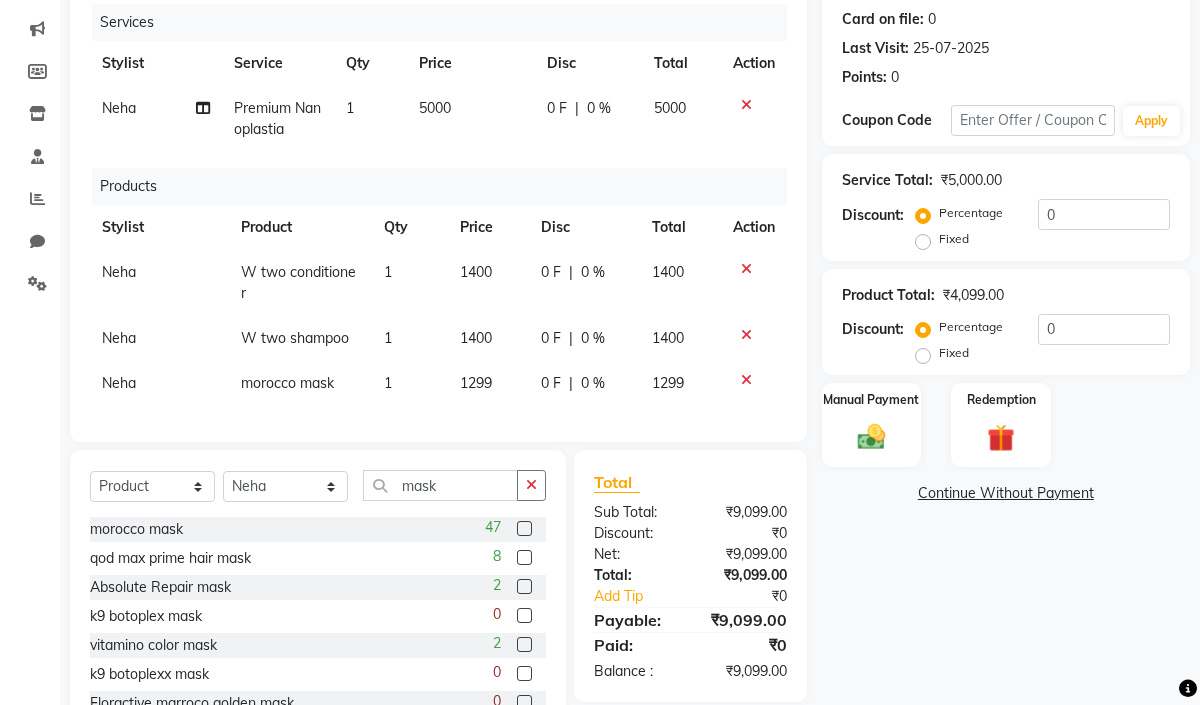 select on "59936" 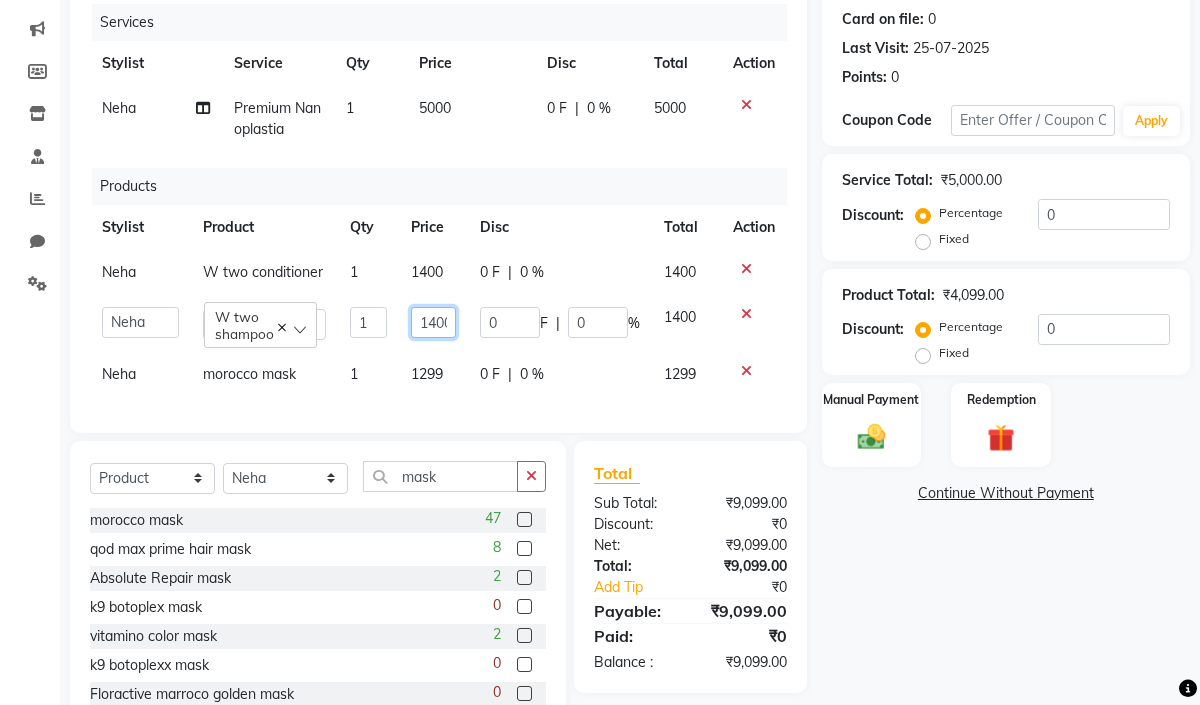 click on "1400" 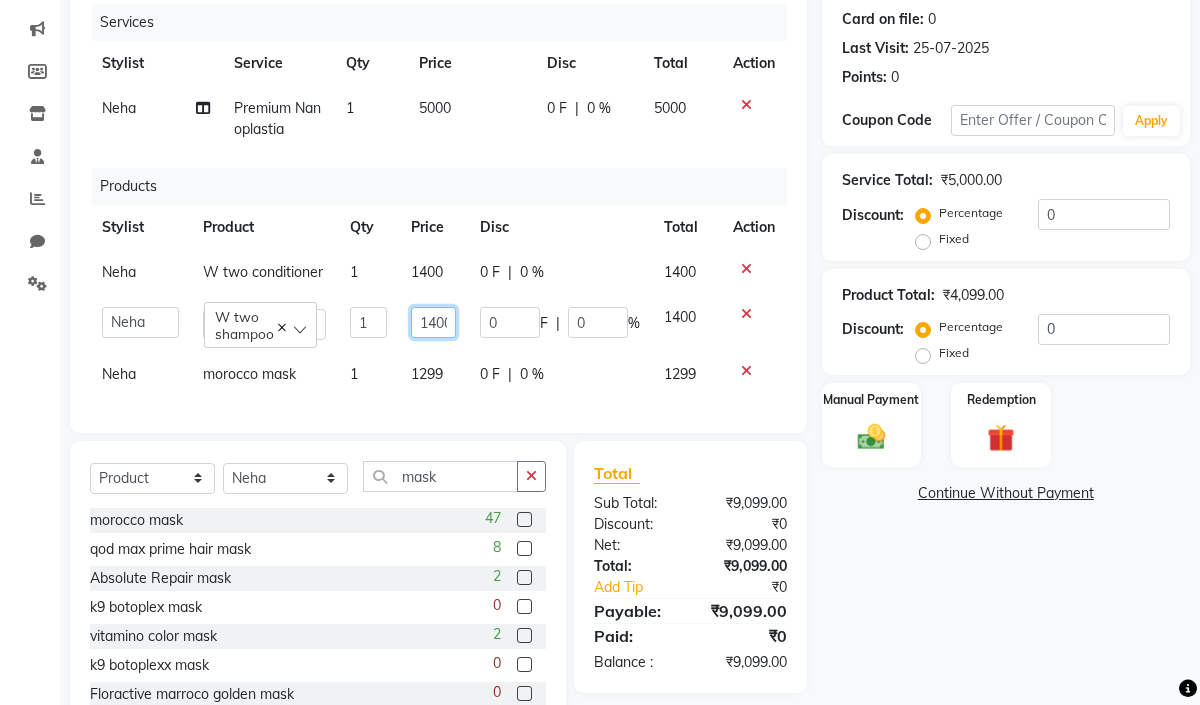 click on "1400" 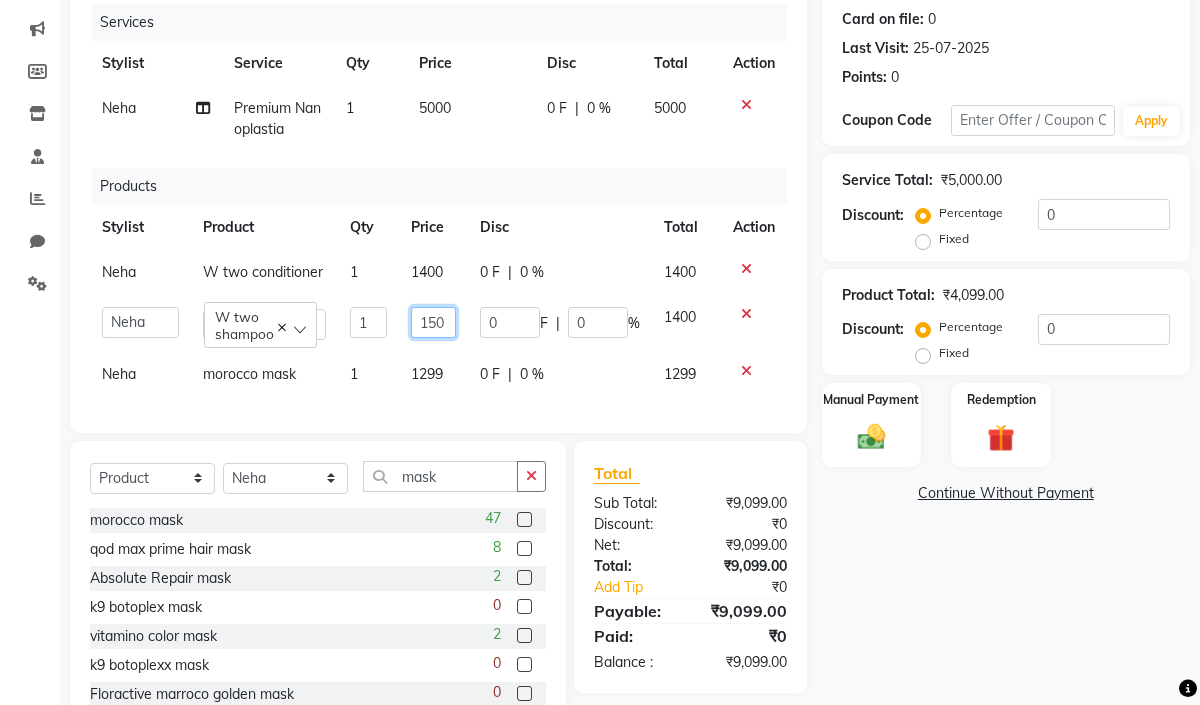 type on "1500" 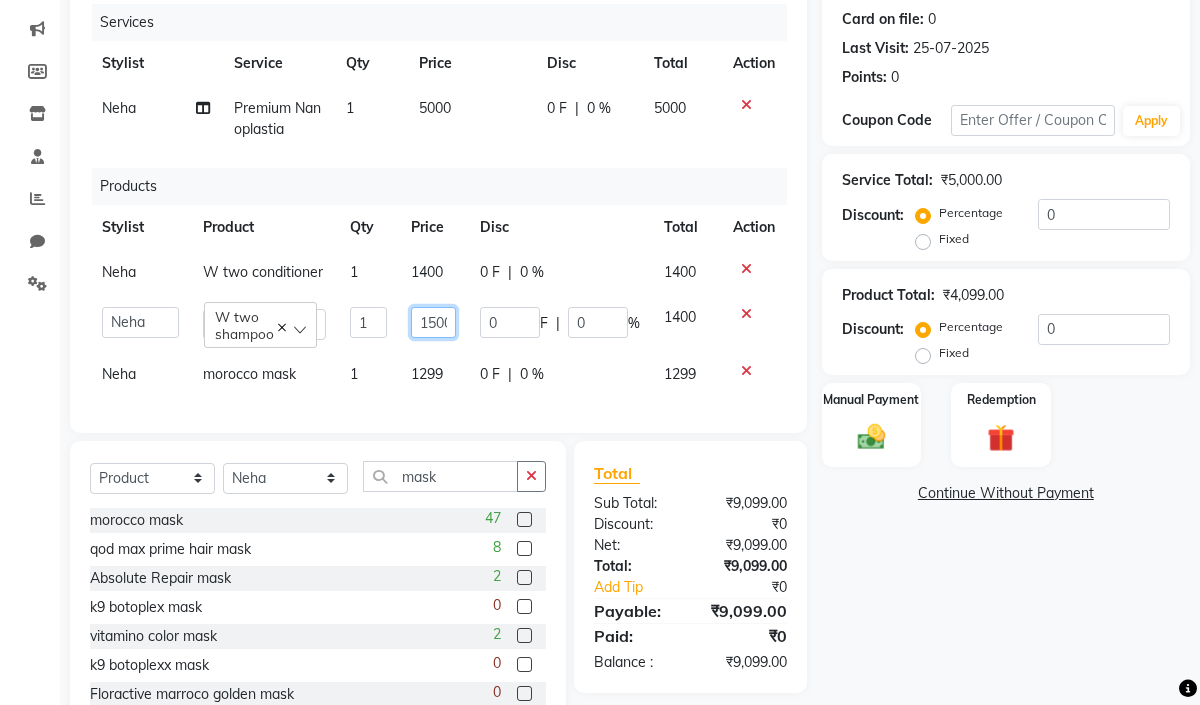 scroll, scrollTop: 0, scrollLeft: 7, axis: horizontal 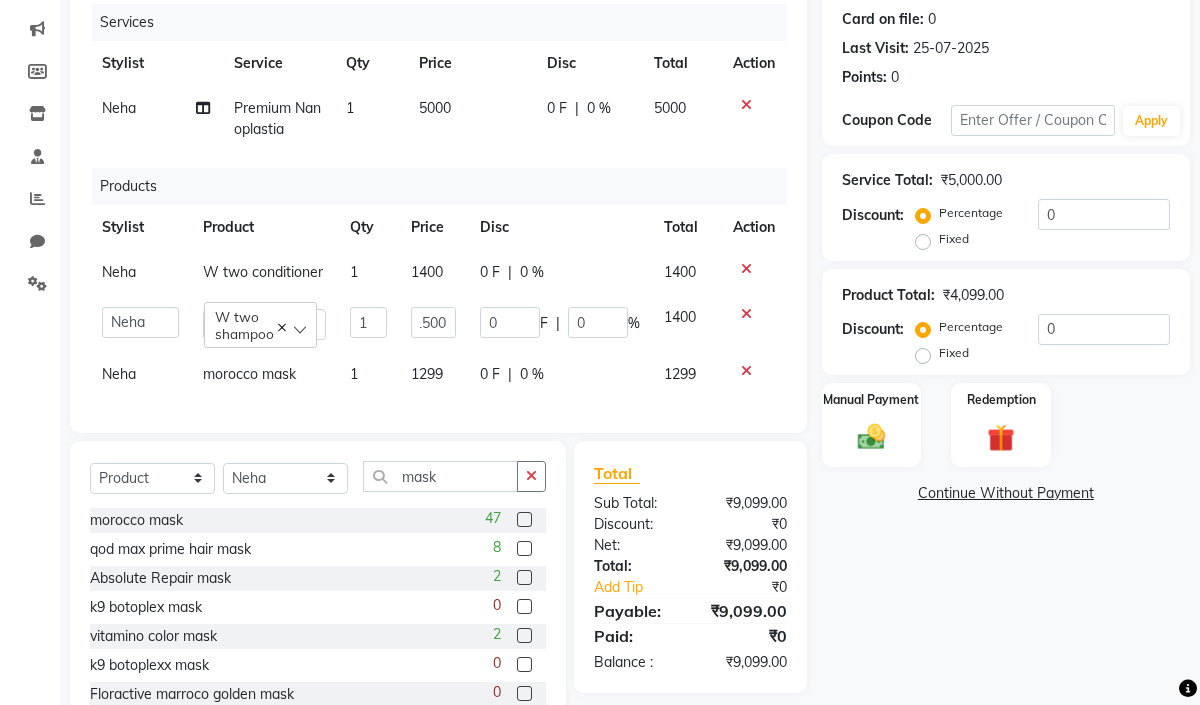 click on "Neha morocco mask 1 1299 0 F | 0 % 1299" 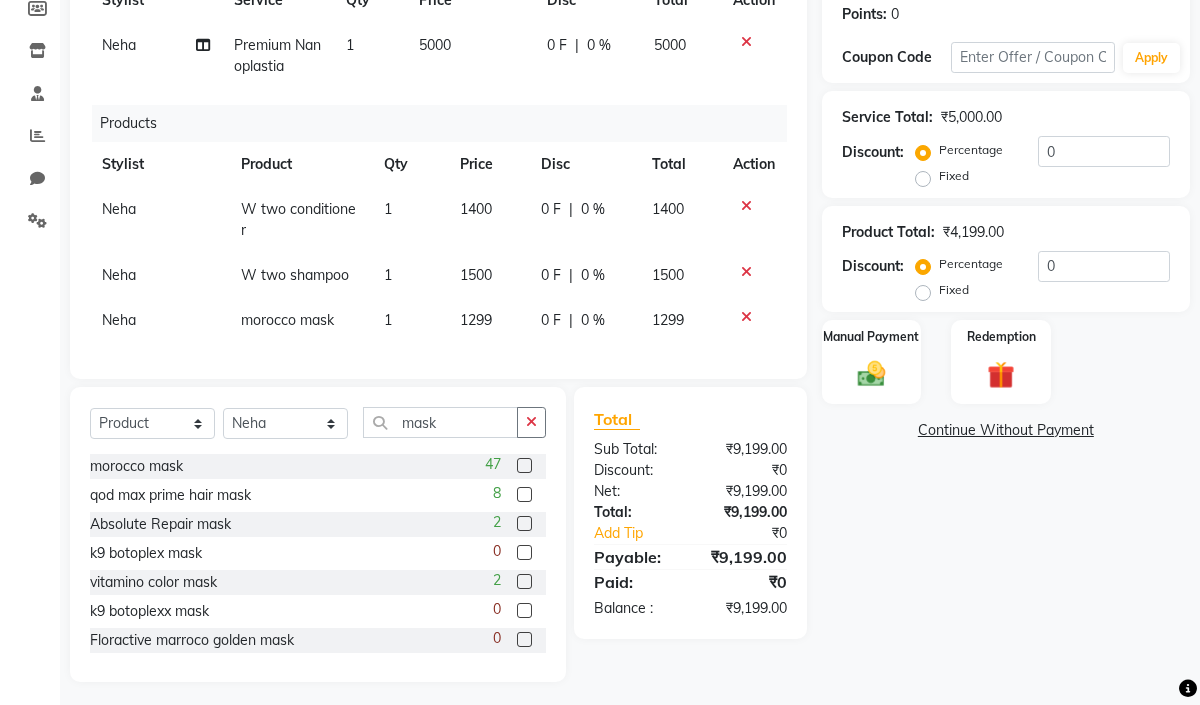 scroll, scrollTop: 334, scrollLeft: 0, axis: vertical 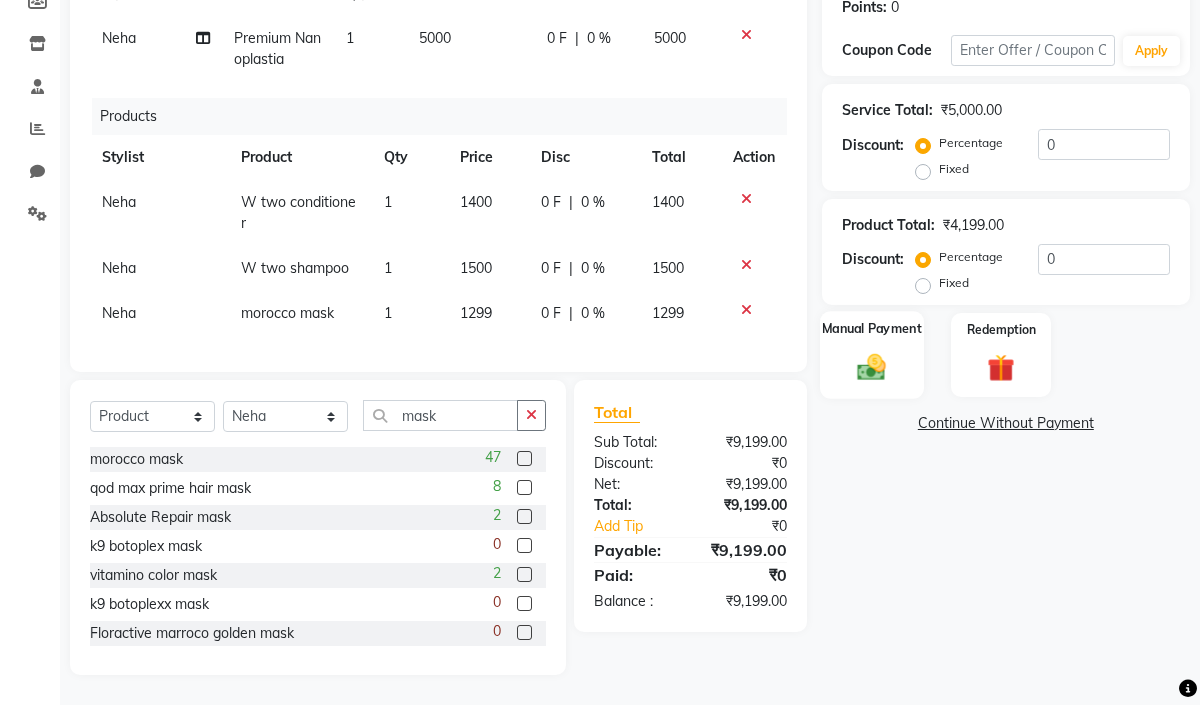 click 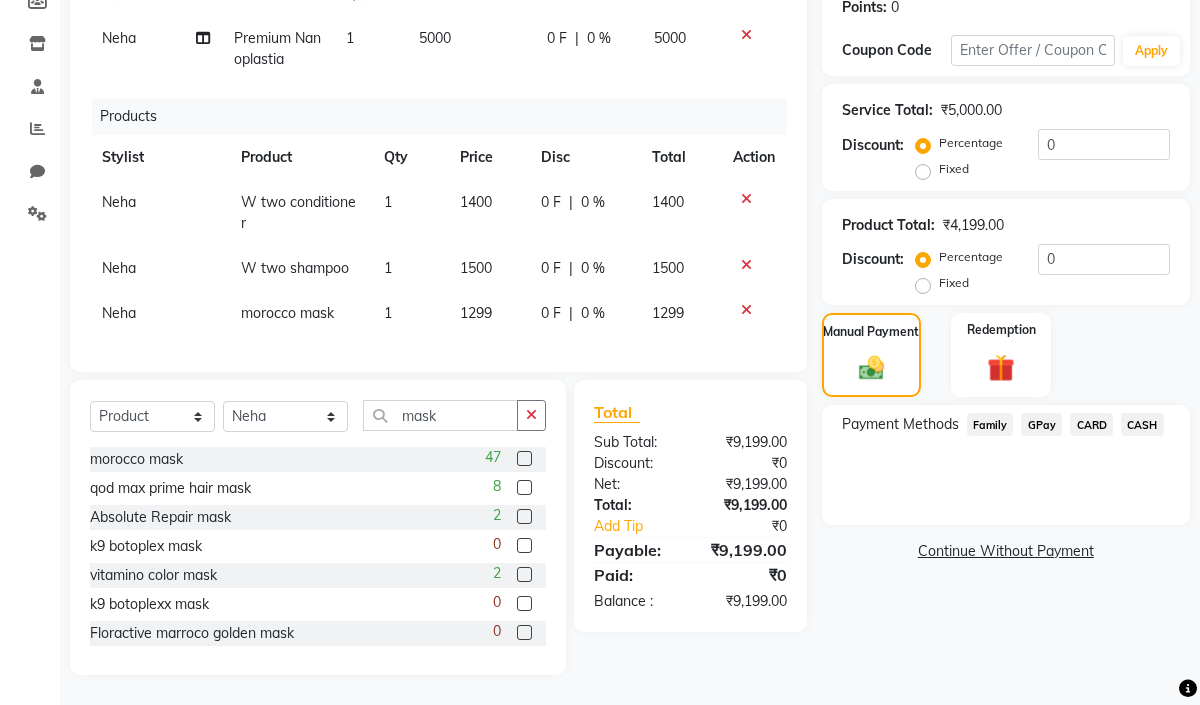 click on "GPay" 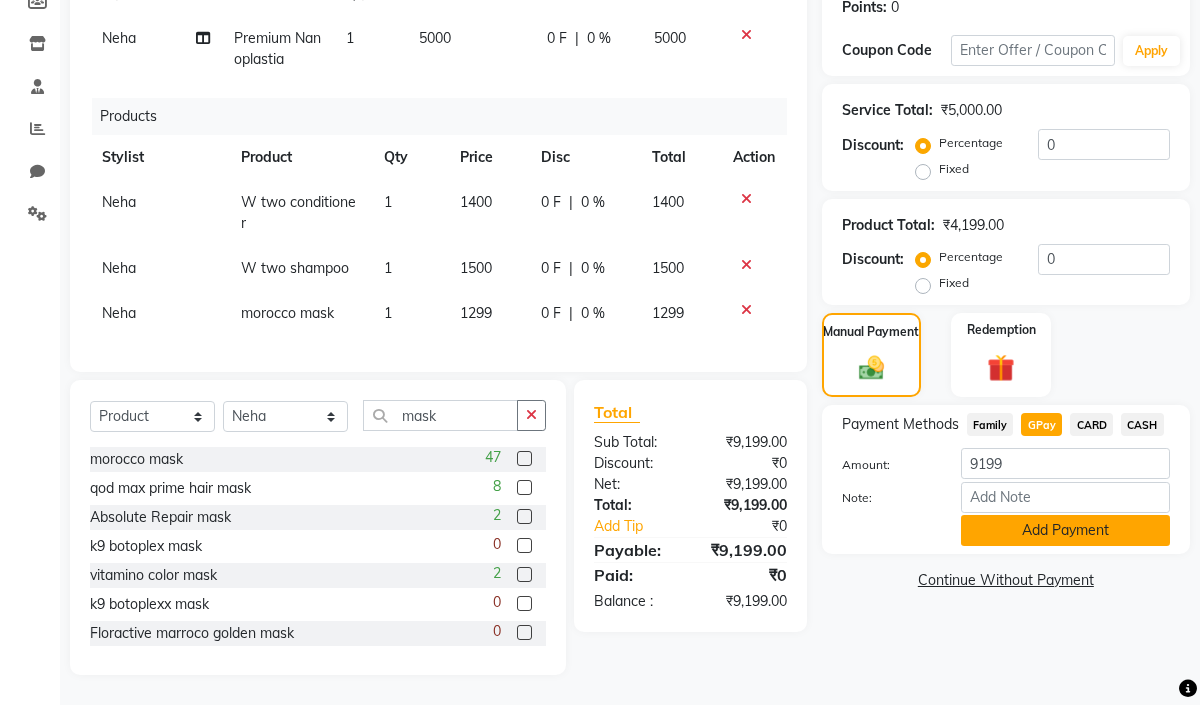 click on "Add Payment" 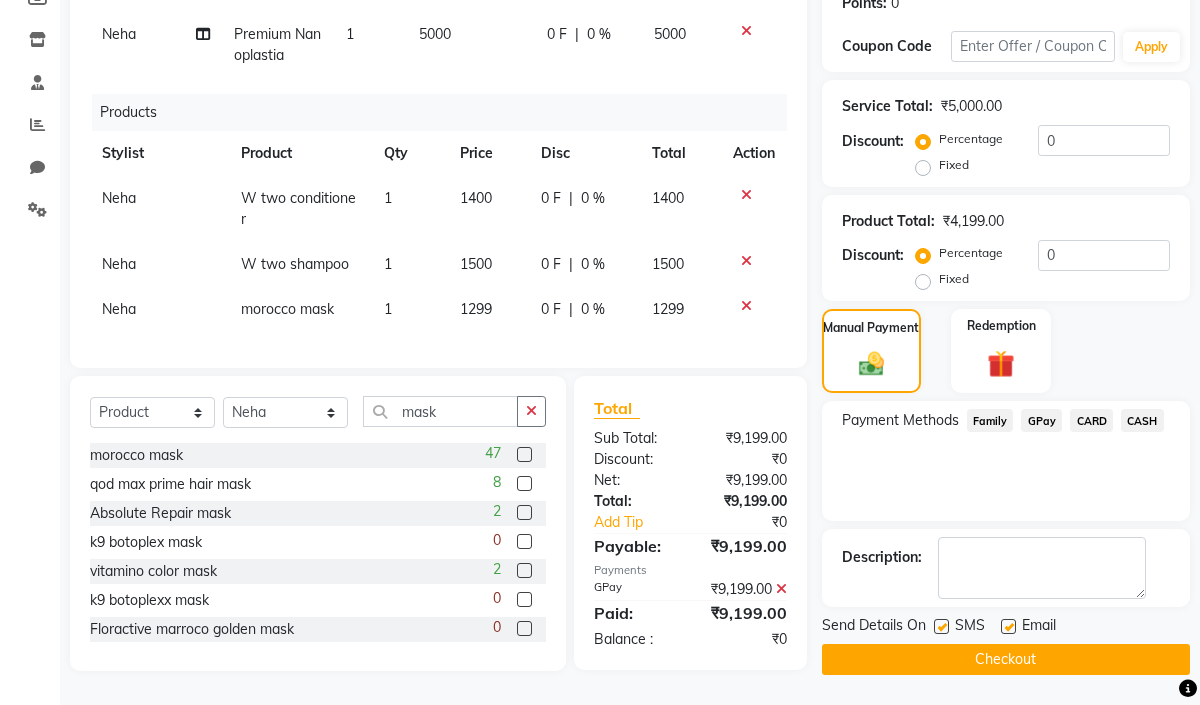 scroll, scrollTop: 353, scrollLeft: 0, axis: vertical 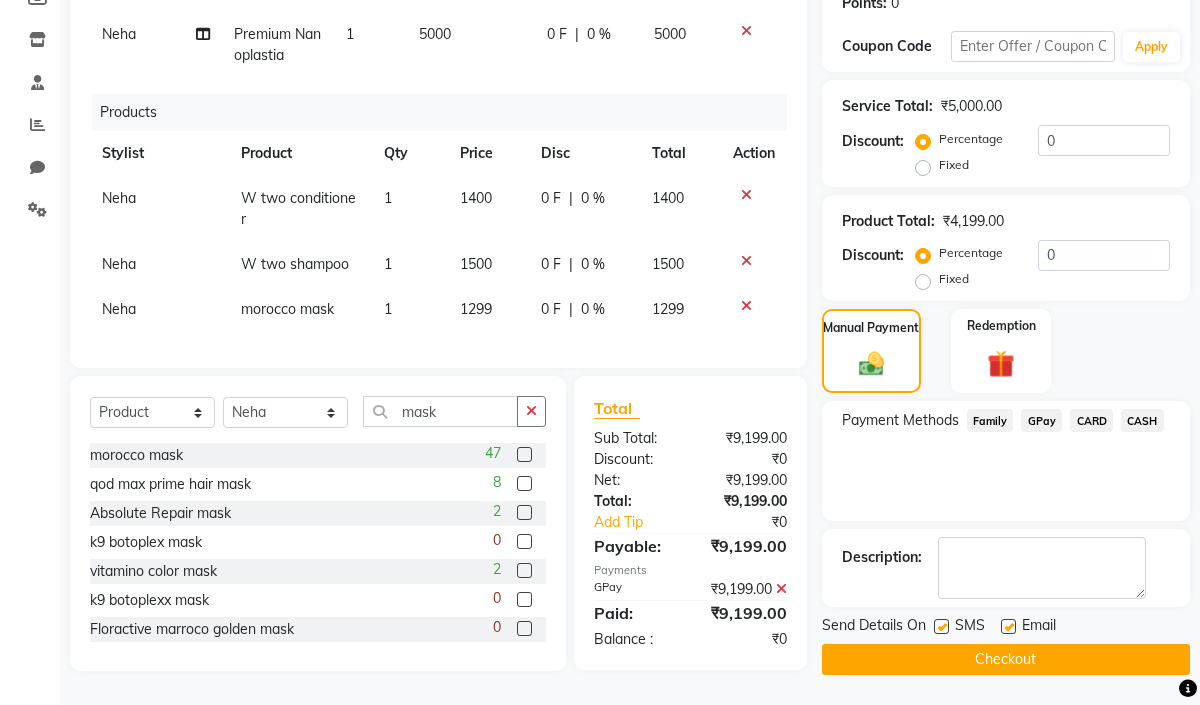 click at bounding box center (1007, 627) 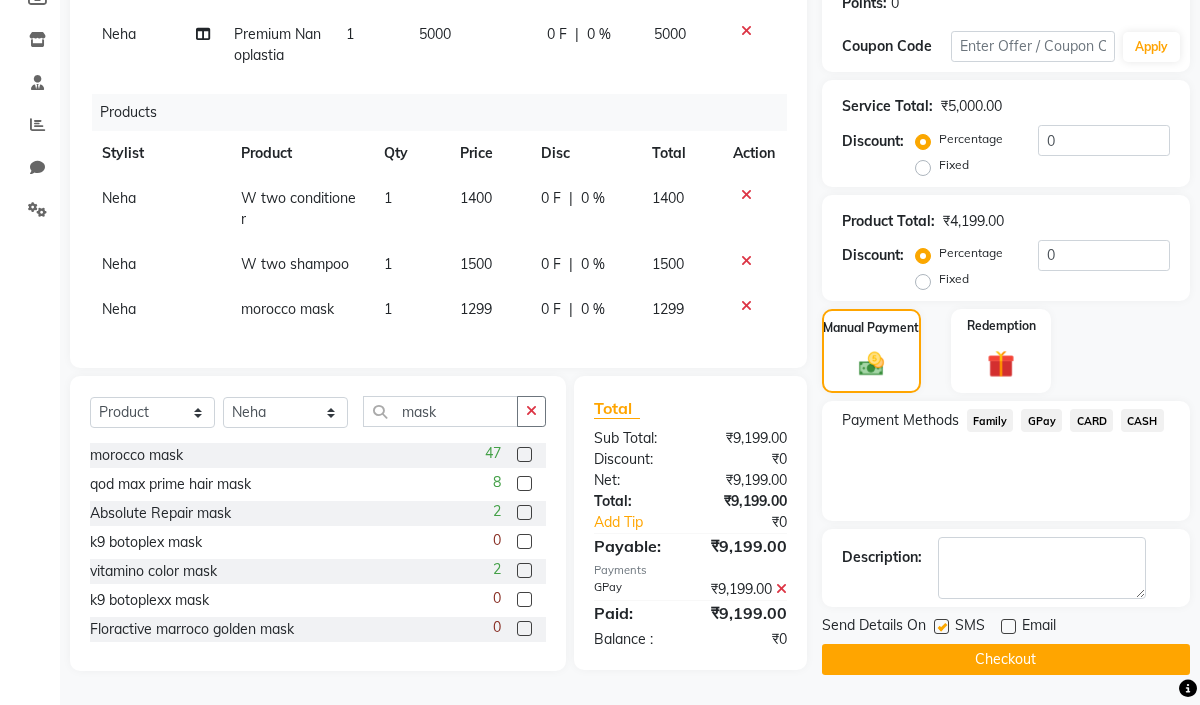 click on "Checkout" 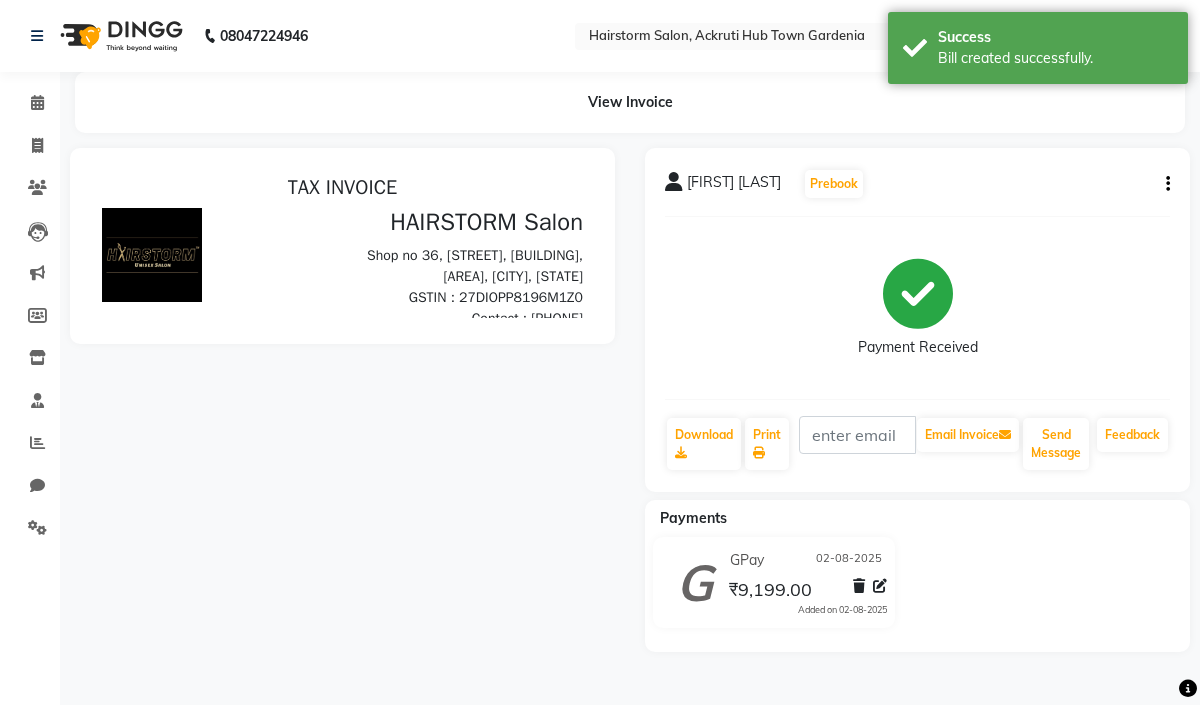 scroll, scrollTop: 0, scrollLeft: 0, axis: both 